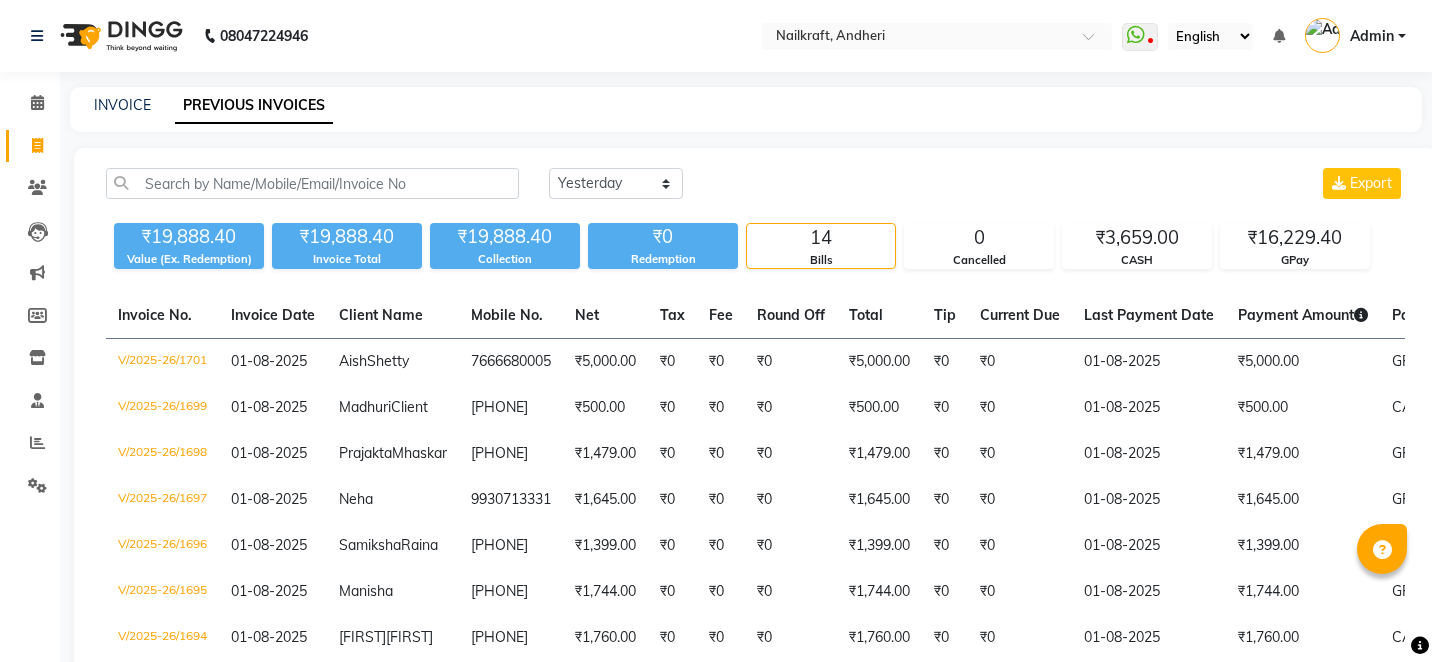 select on "yesterday" 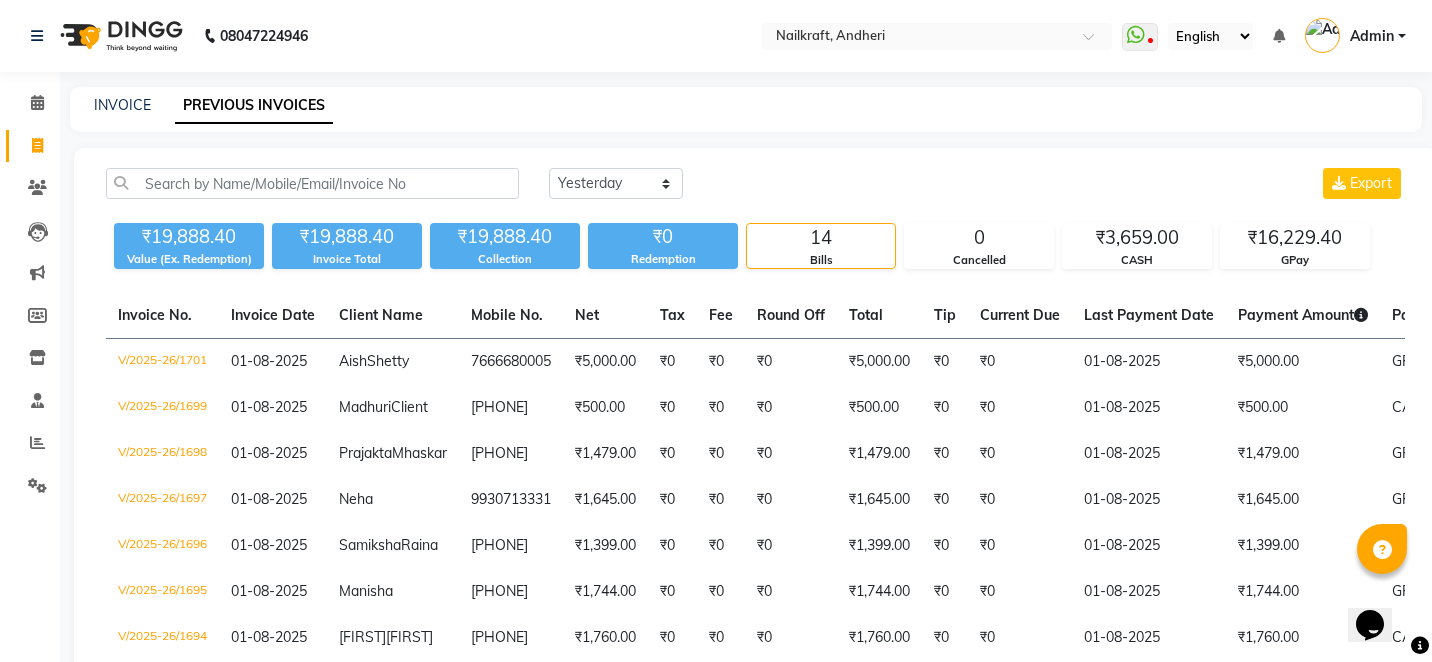 scroll, scrollTop: 0, scrollLeft: 0, axis: both 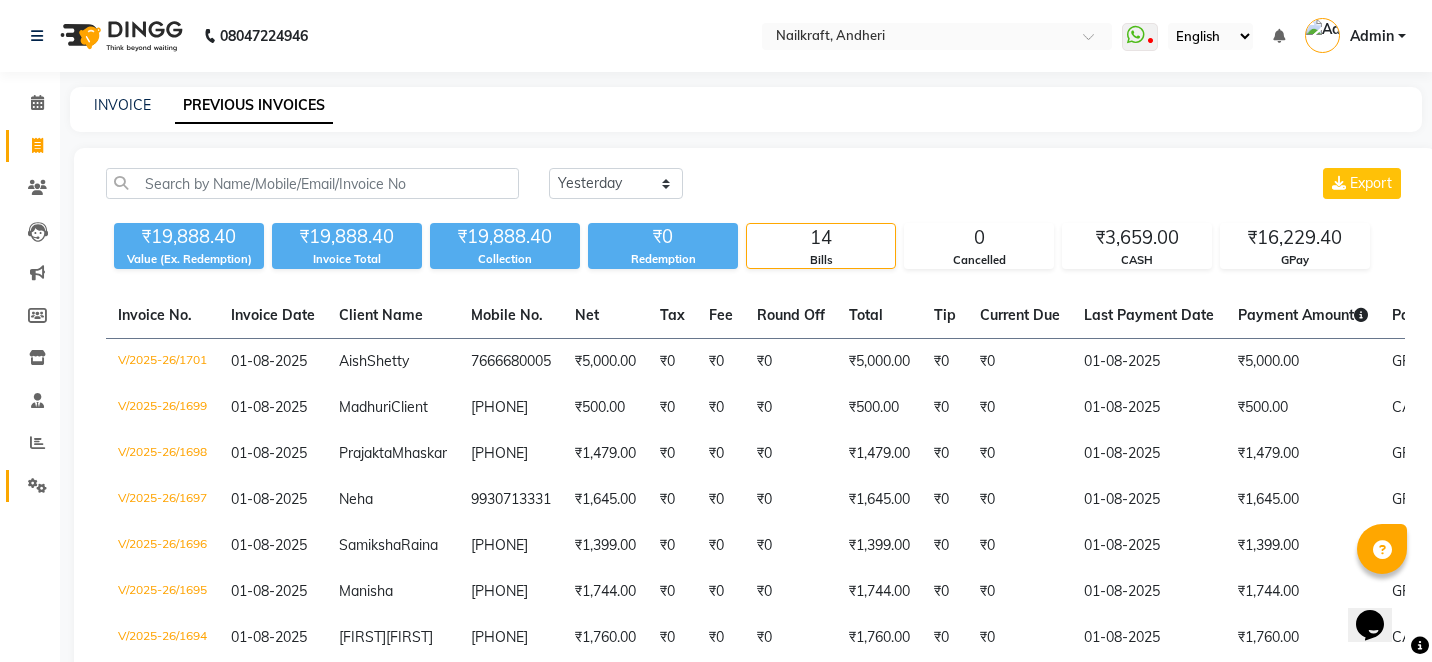 click 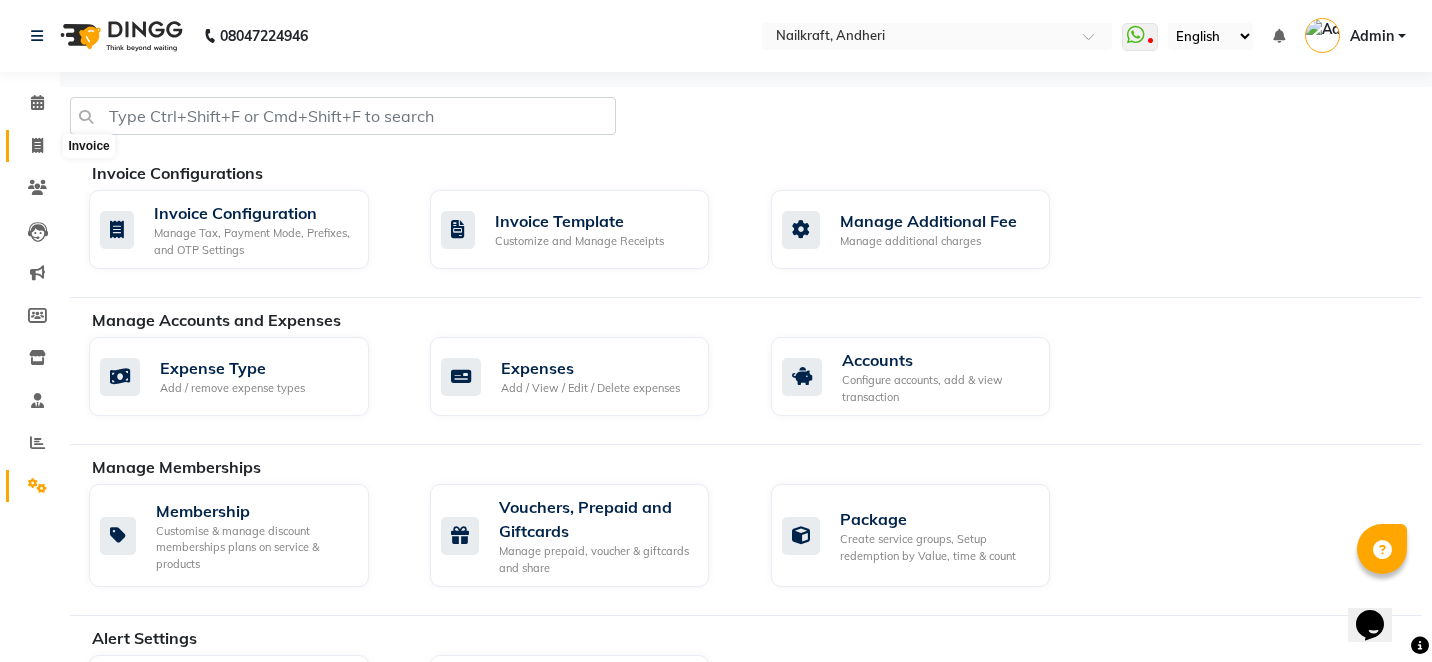 click 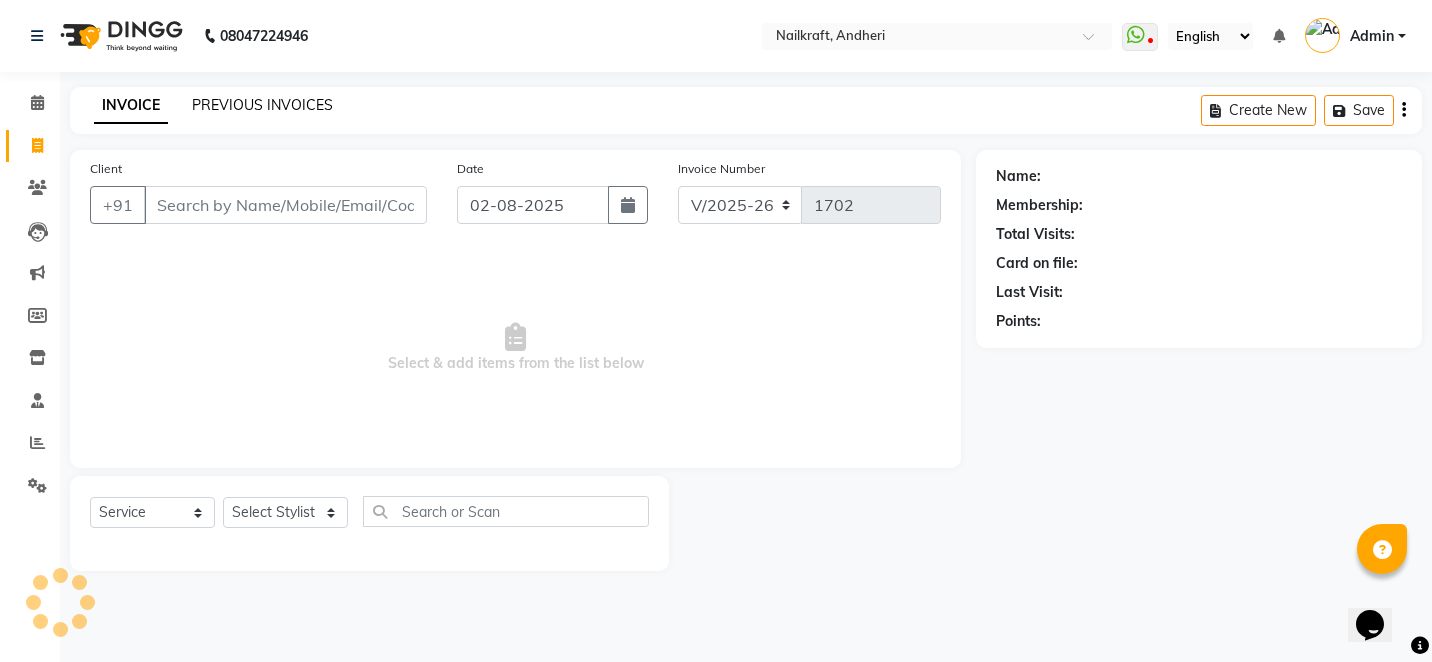 click on "PREVIOUS INVOICES" 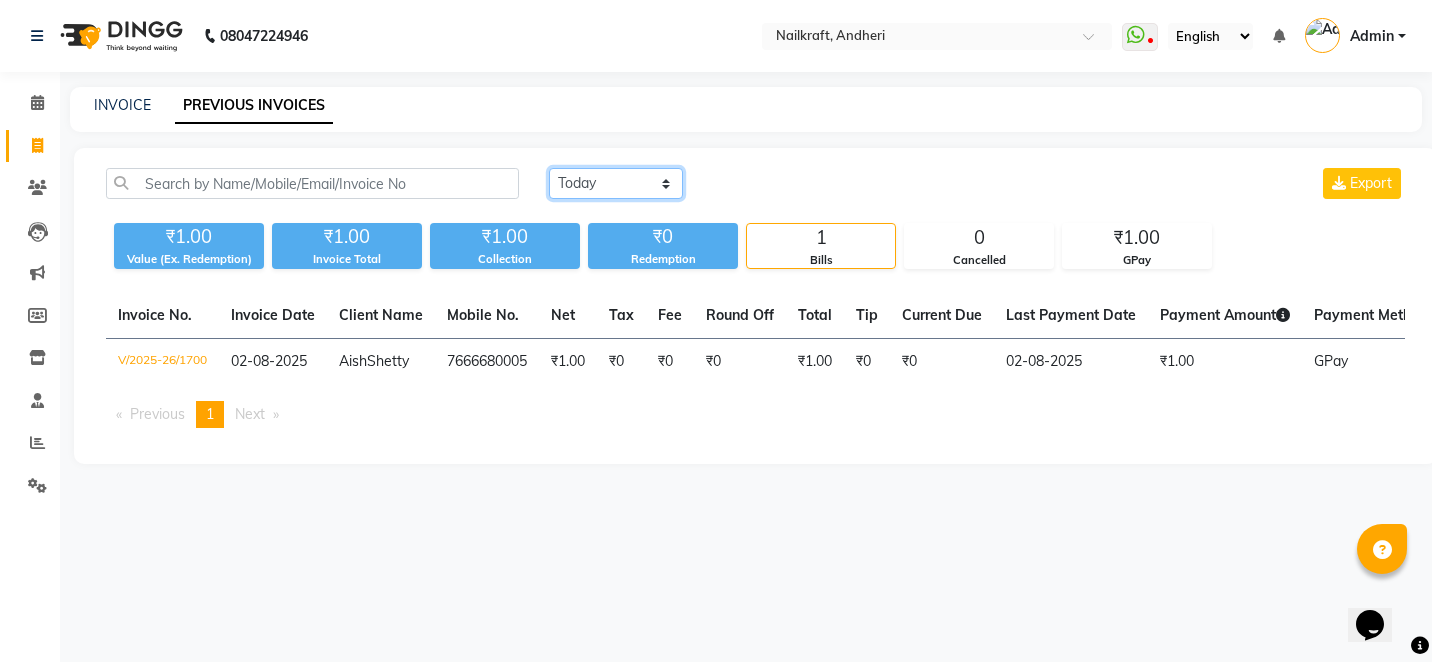 click on "Today Yesterday Custom Range" 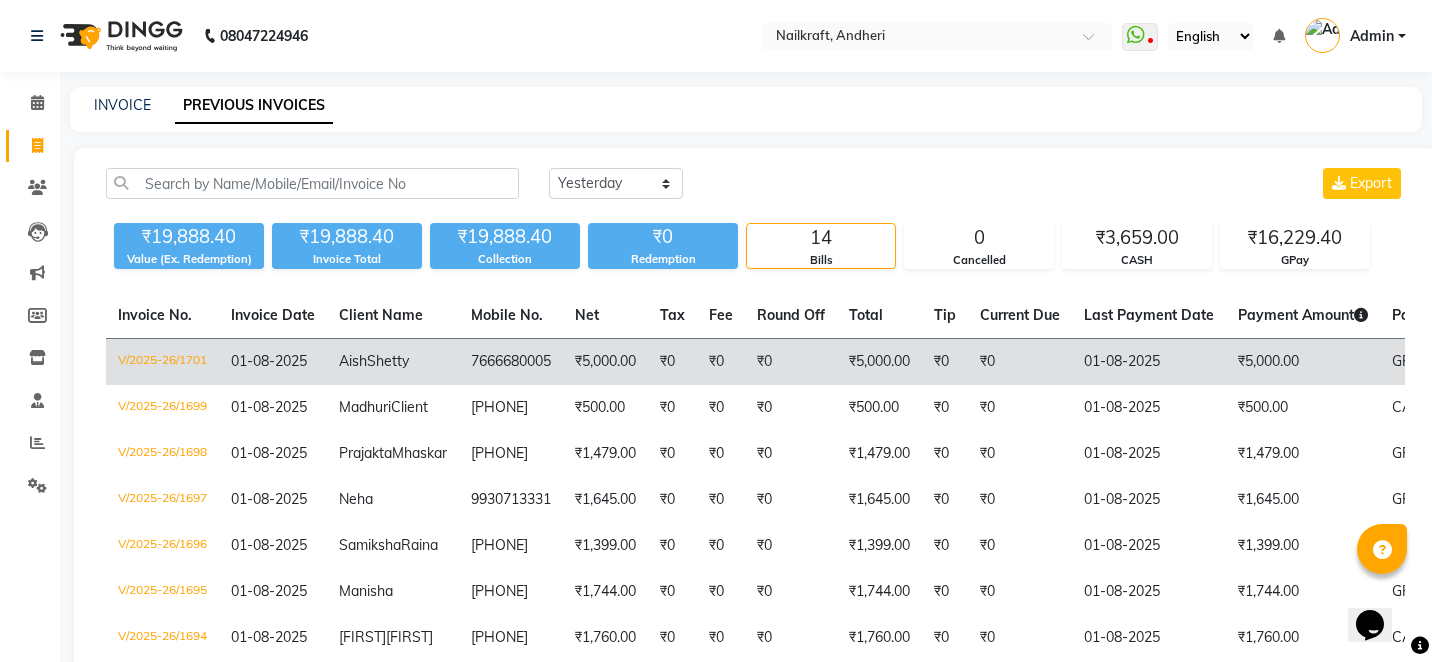 click on "01-08-2025" 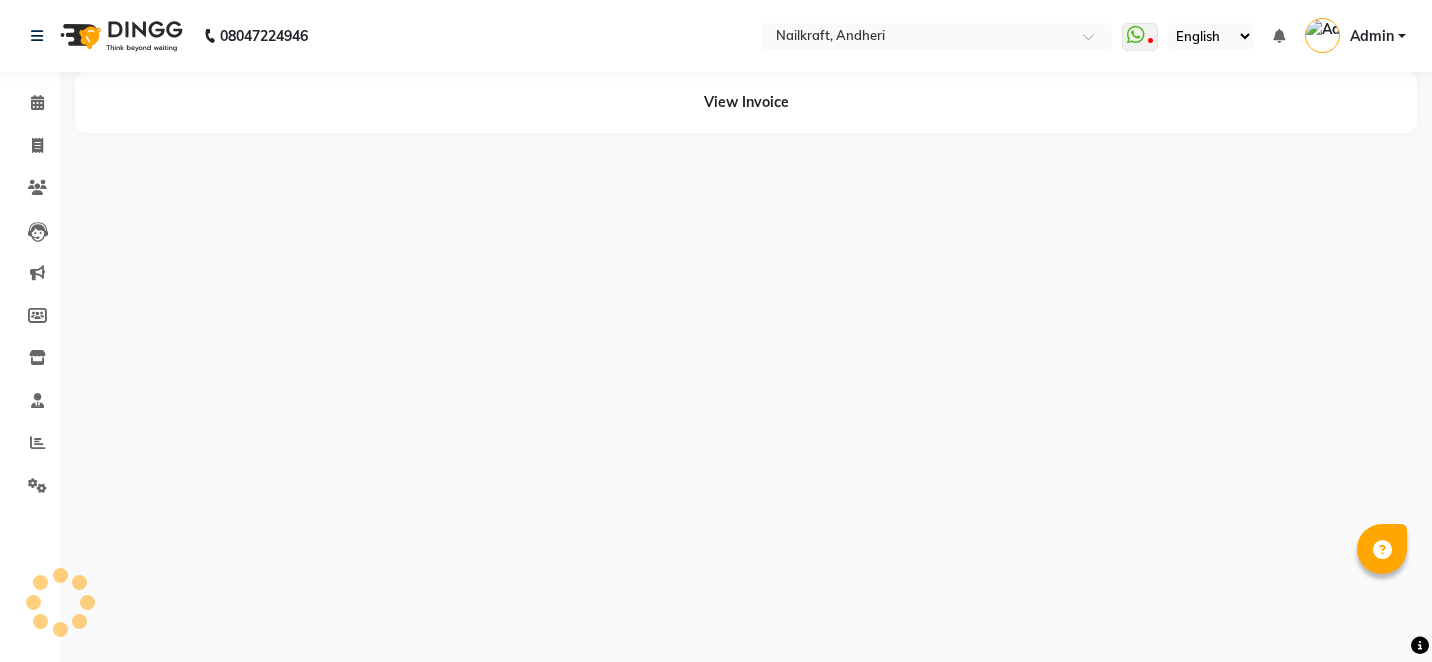 scroll, scrollTop: 0, scrollLeft: 0, axis: both 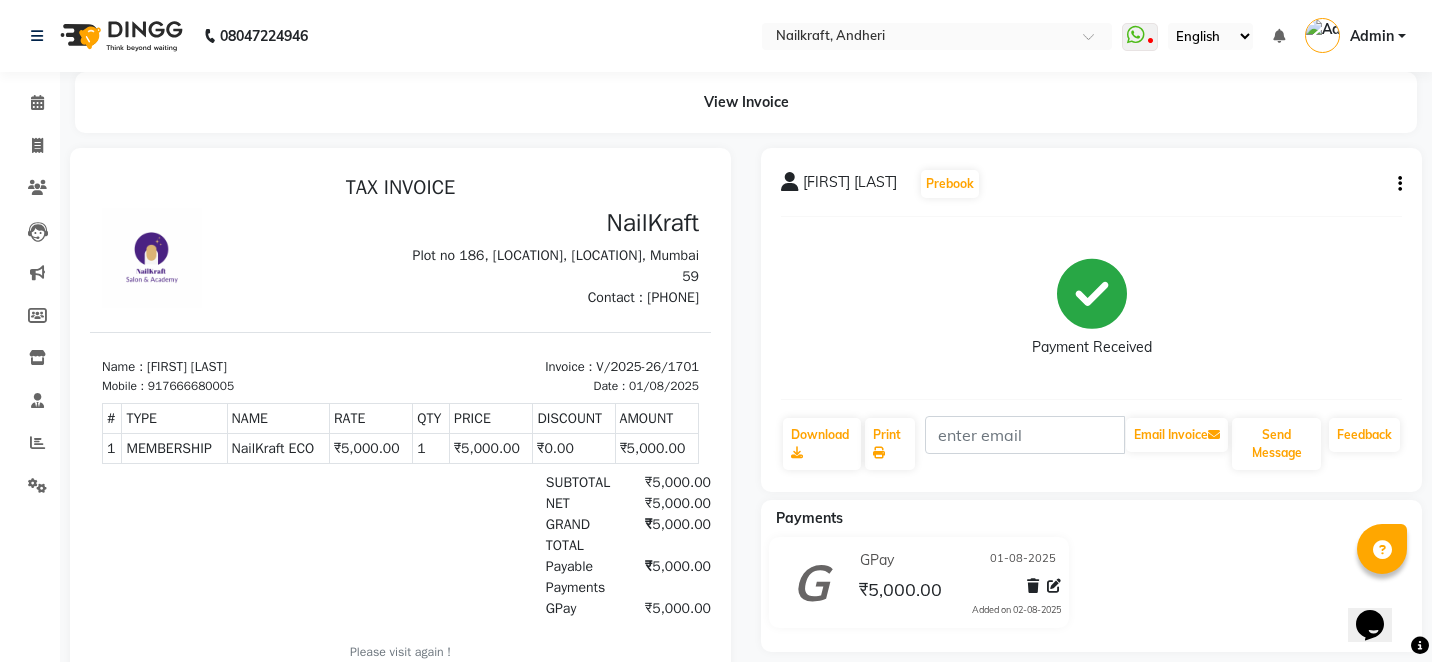 click on "[FIRST] [LAST]   Prebook   Payment Received  Download  Print   Email Invoice   Send Message Feedback" 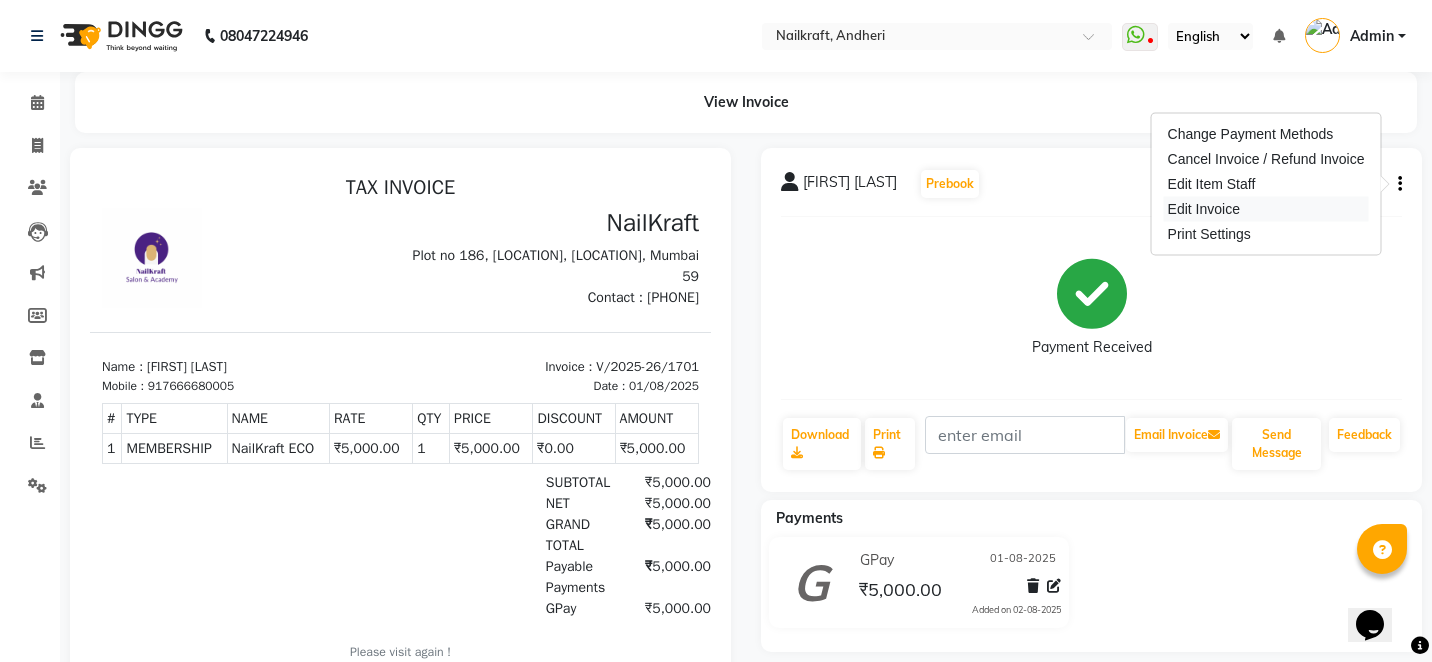 click on "Edit Invoice" at bounding box center (1266, 209) 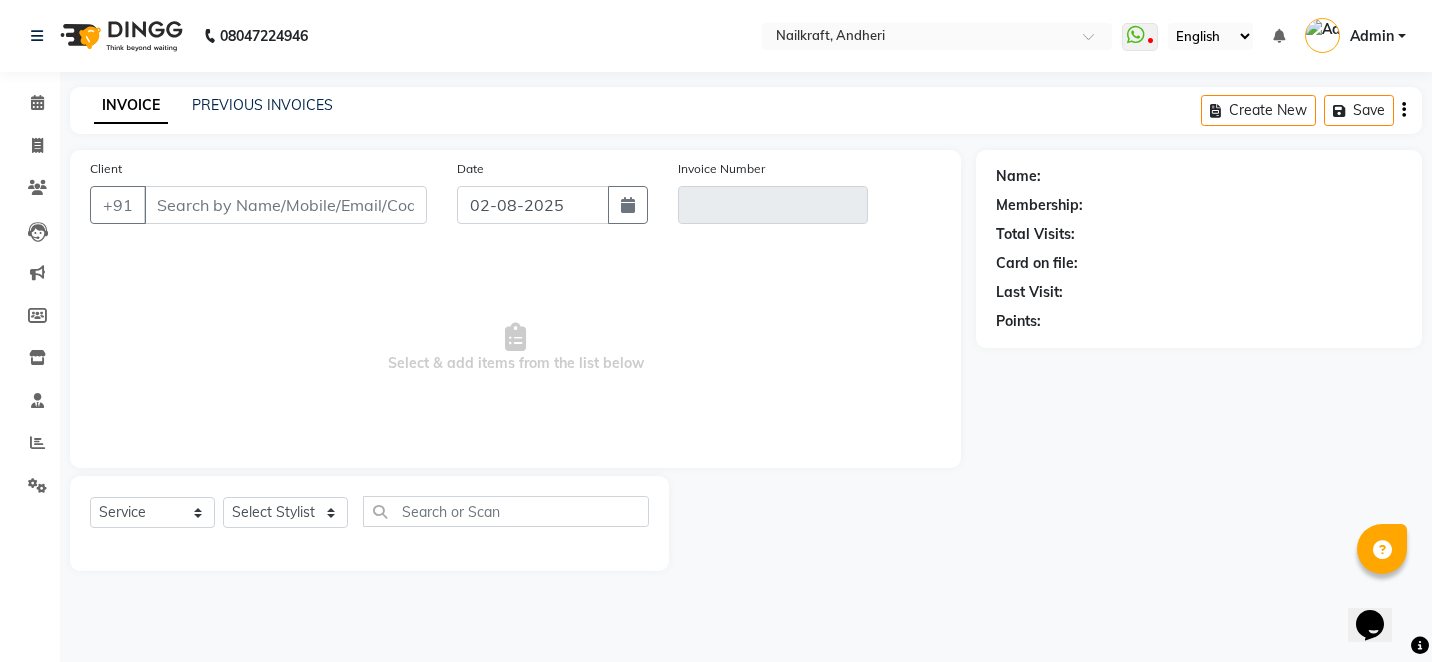 type on "7666680005" 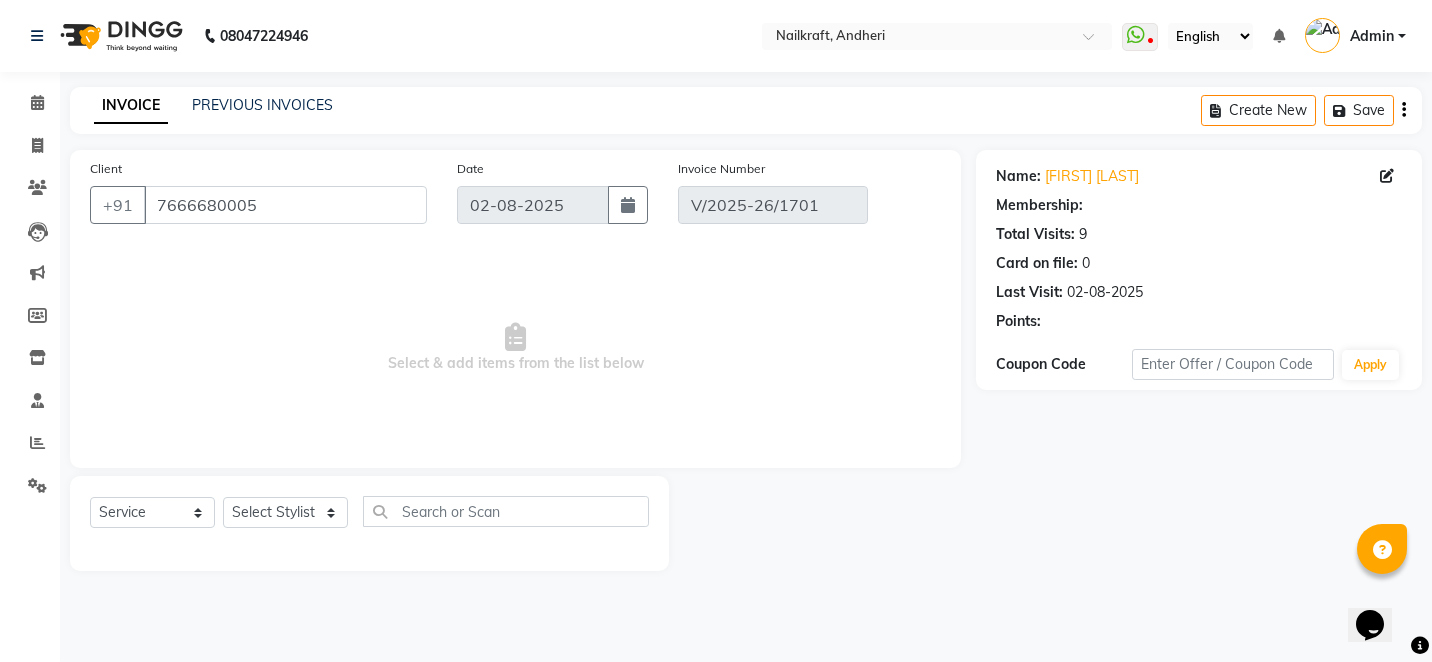 type on "01-08-2025" 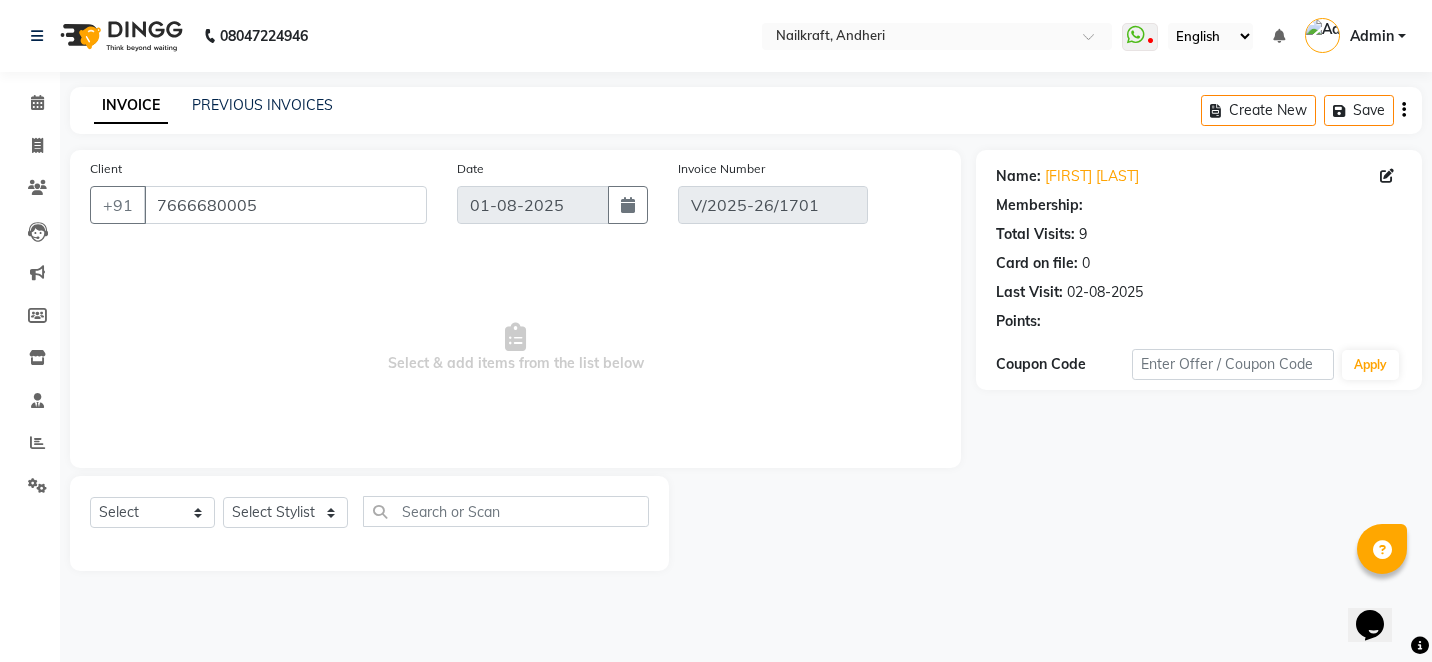 select on "1: Object" 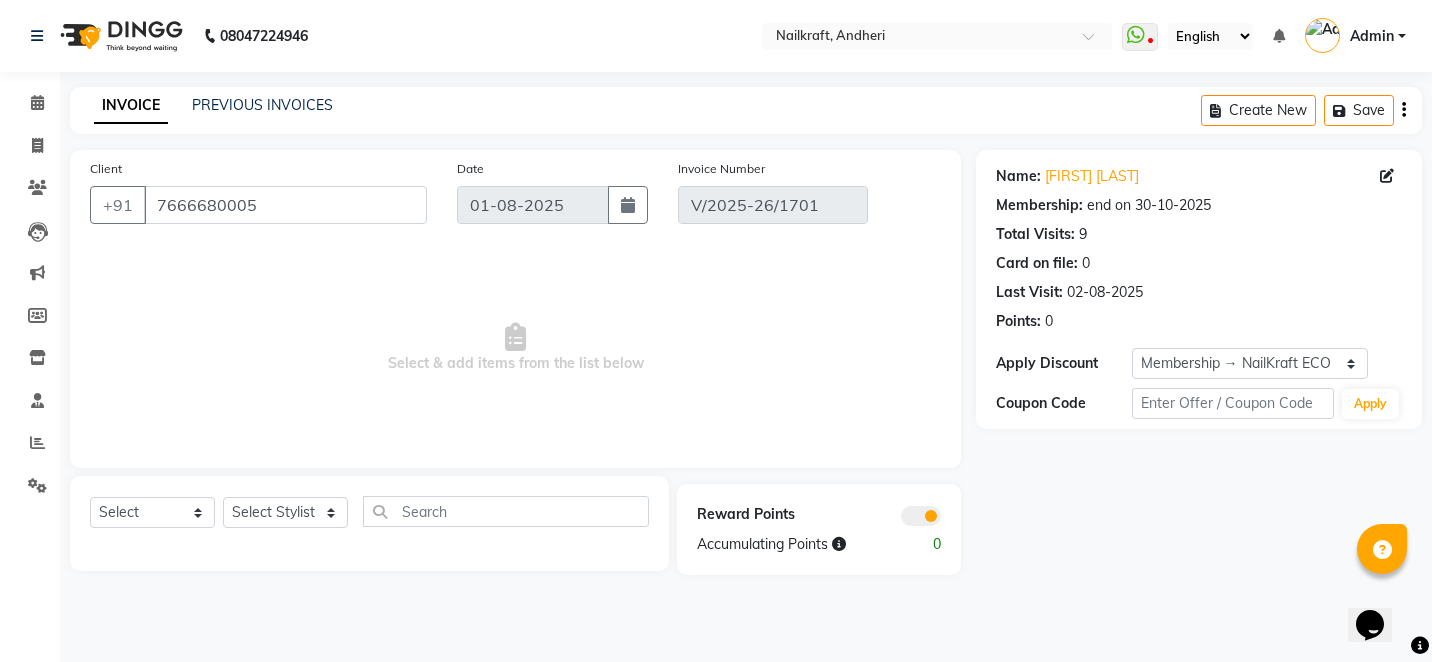 click 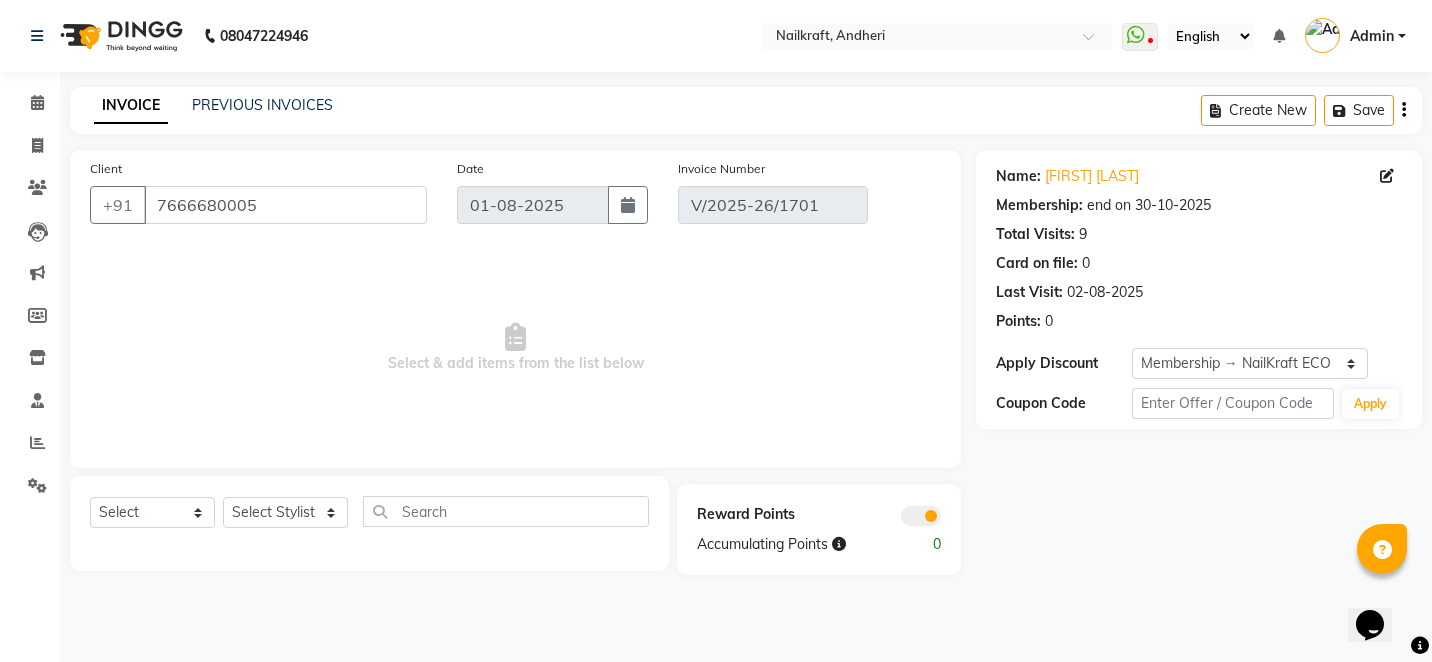 click 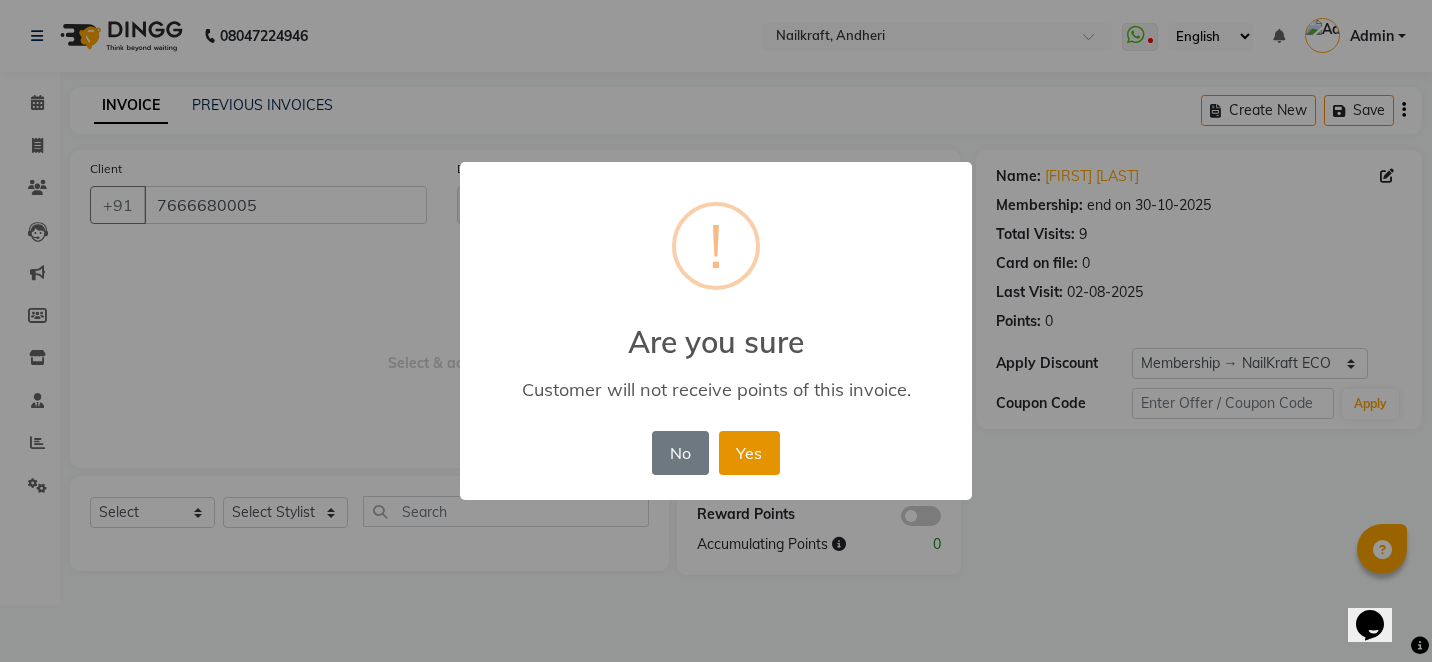 click on "Yes" at bounding box center (749, 453) 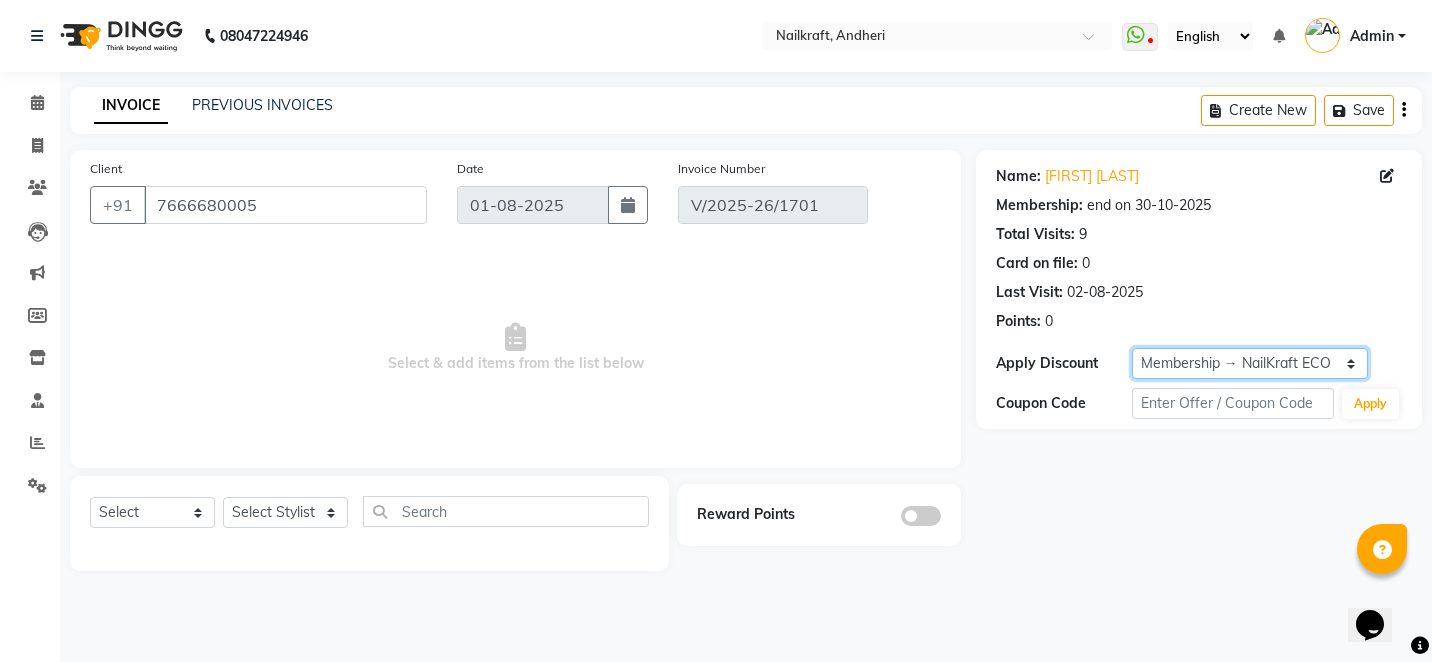 click on "Select Membership → NailKraft ECO" 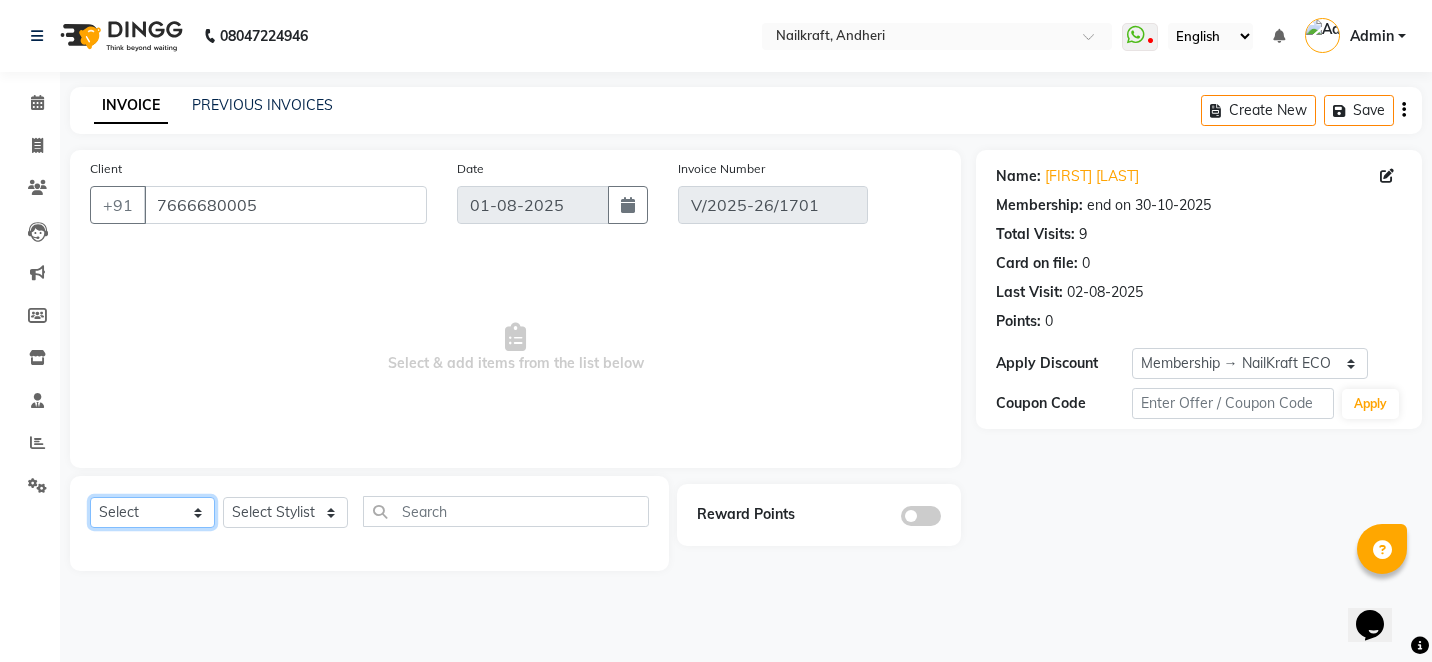 click on "Select  Service  Product  Membership  Package Voucher Prepaid Gift Card" 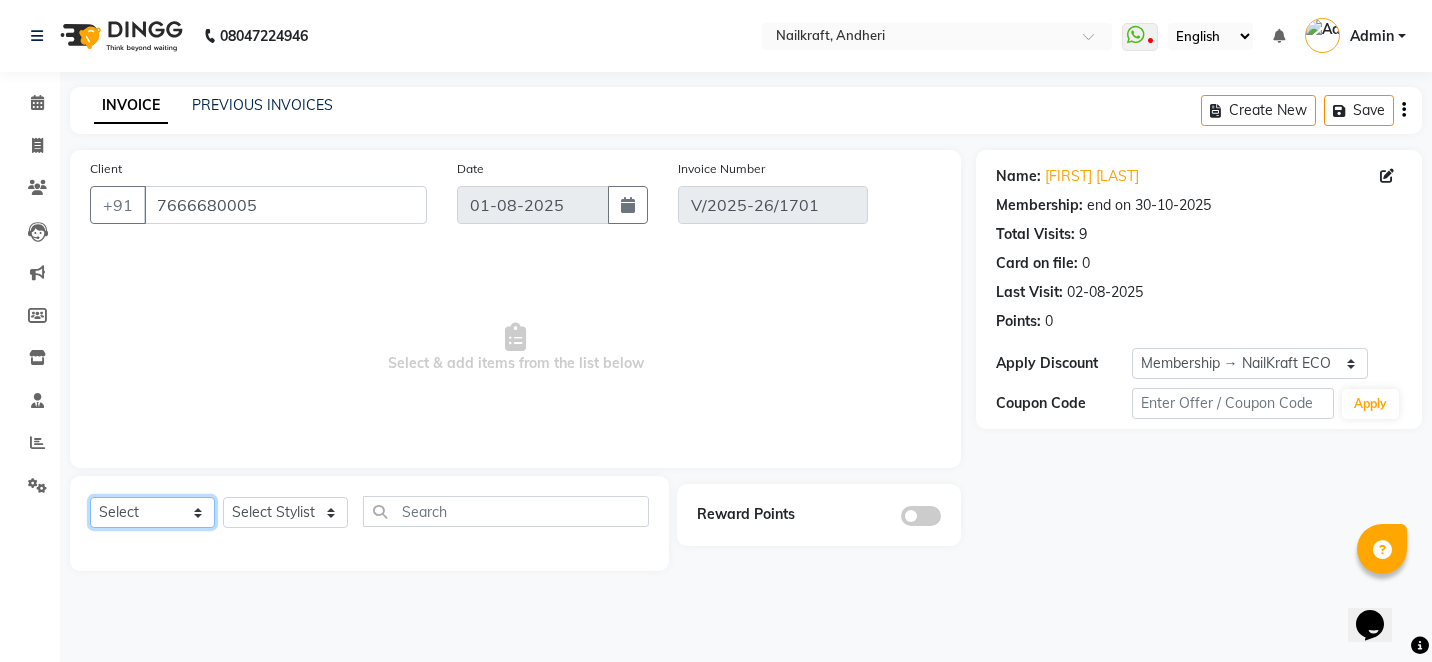 select on "P" 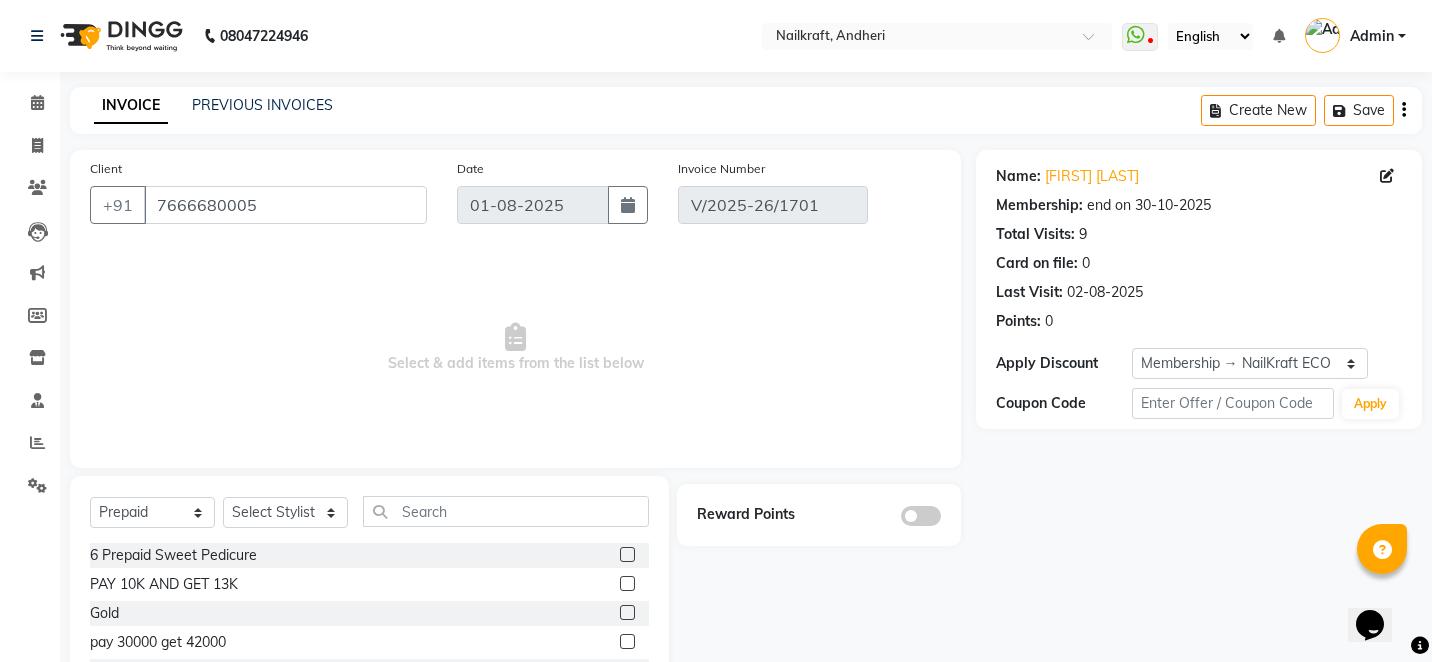 click 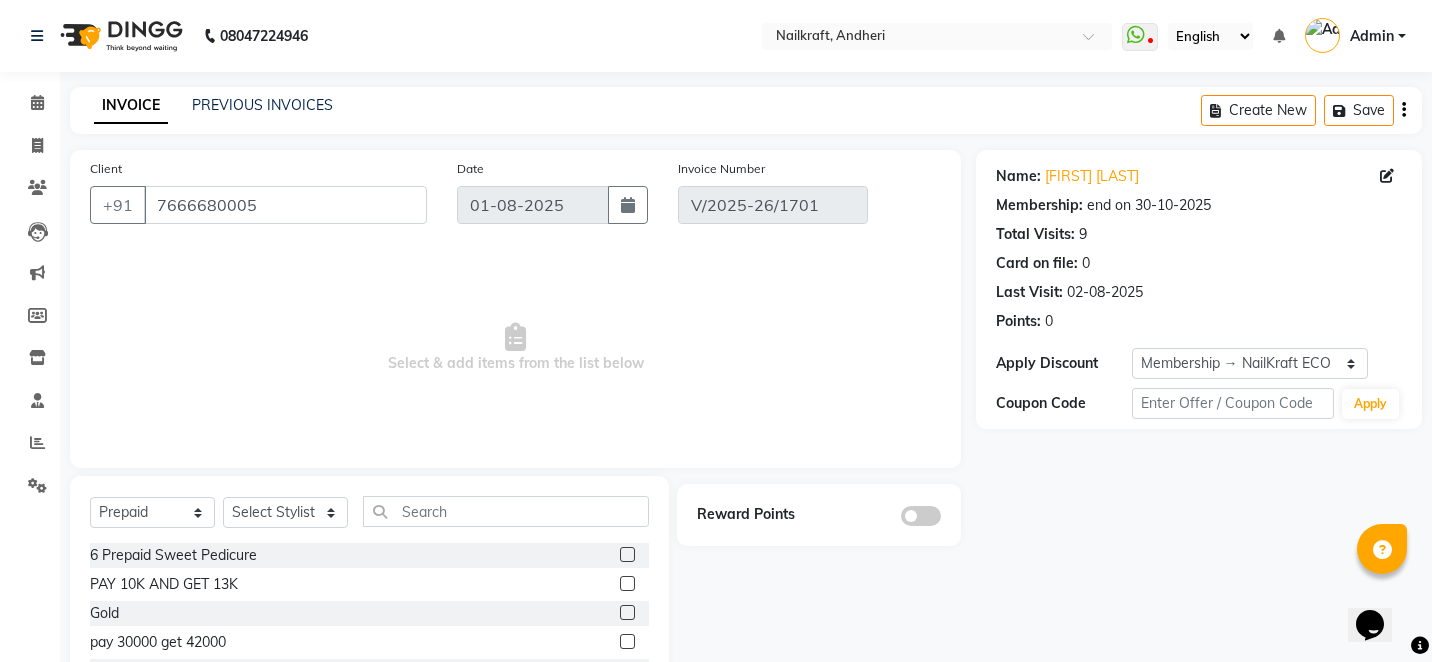 click 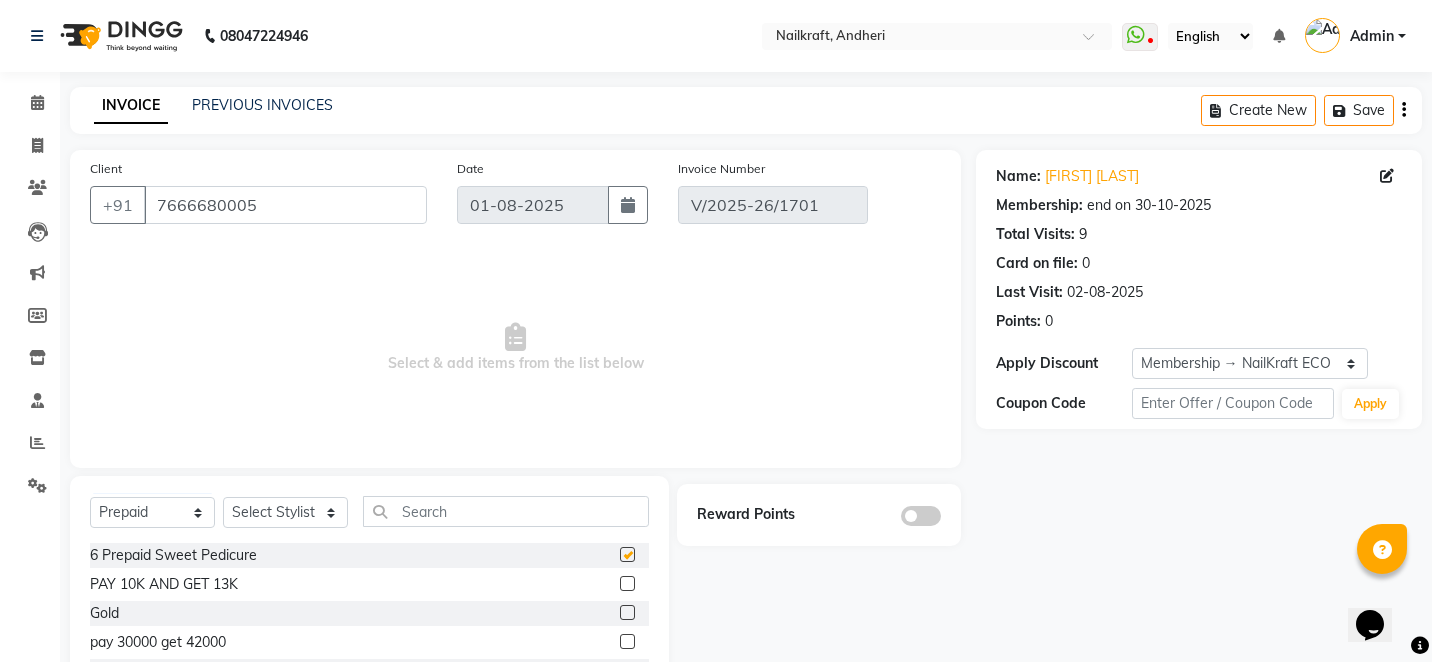 checkbox on "false" 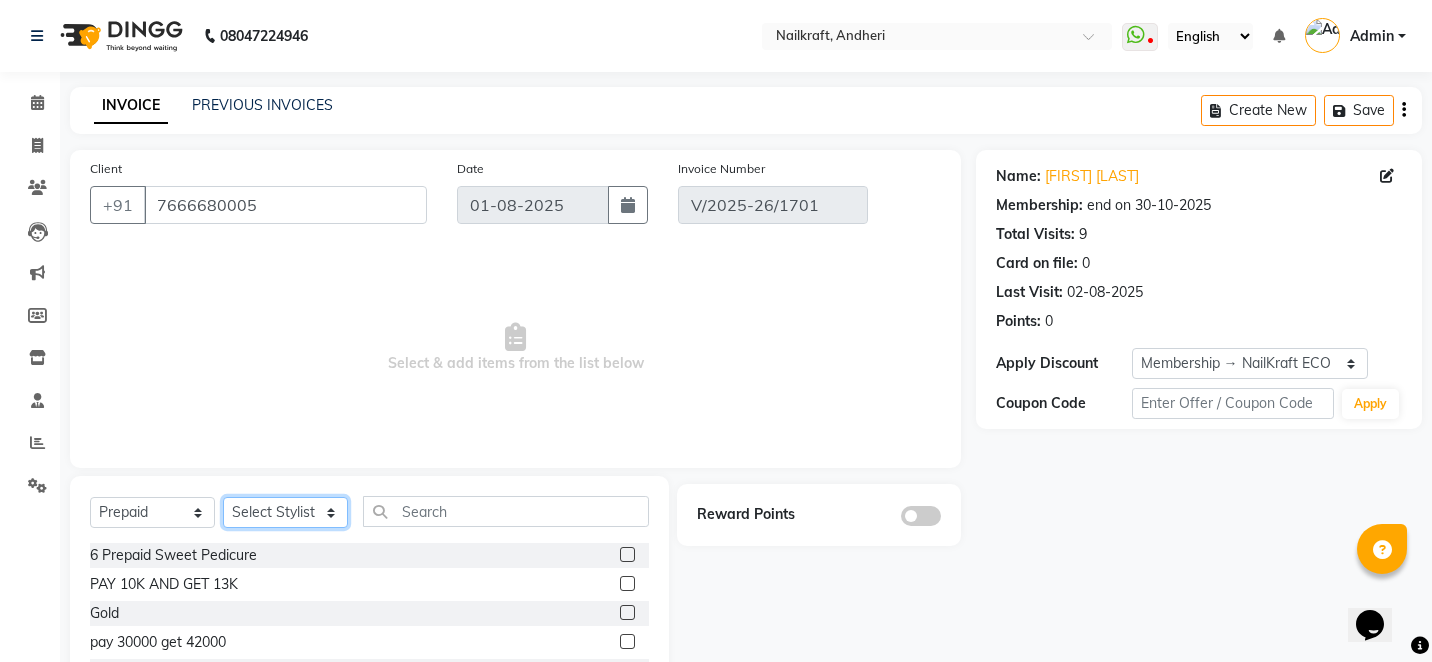 click on "Select Stylist Alam Arshad shaikh Deepali Deepu Chatry NailKraft Nikita NITA  CHAHAL  Sneha Balu Ichake Vaishali Vinod Yadav" 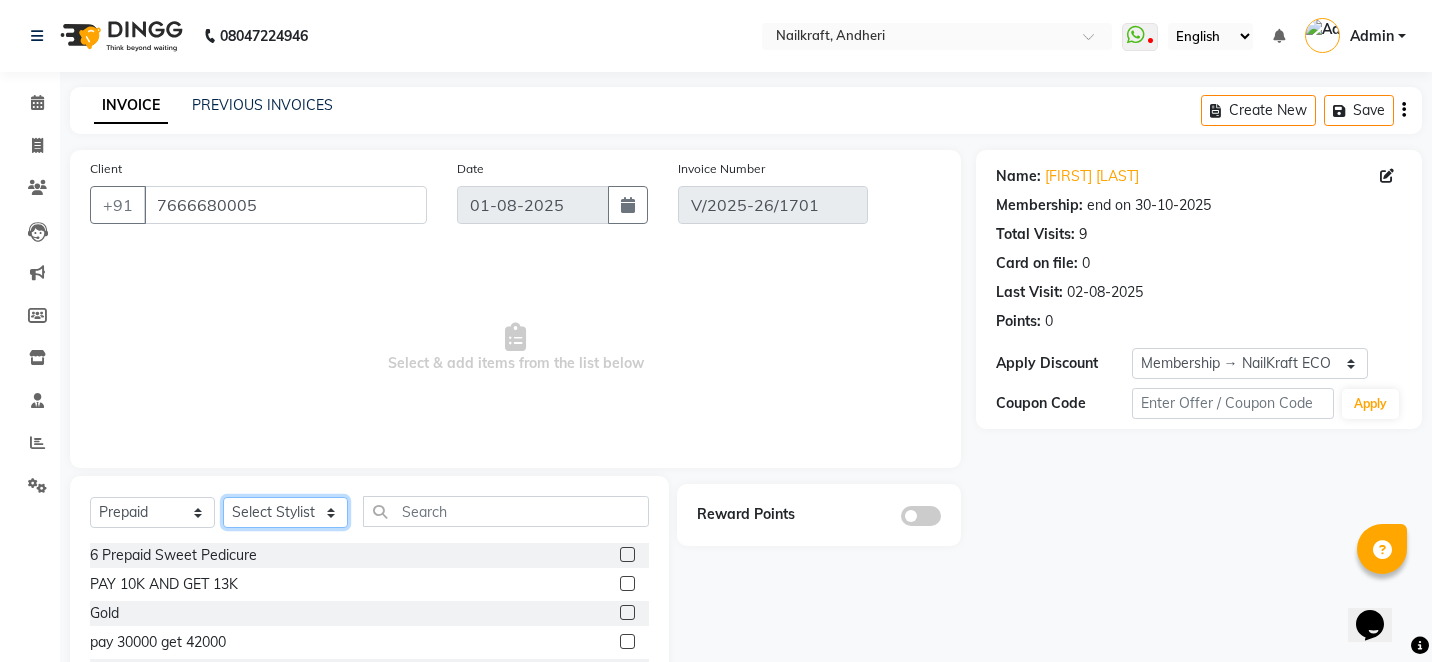 select on "85997" 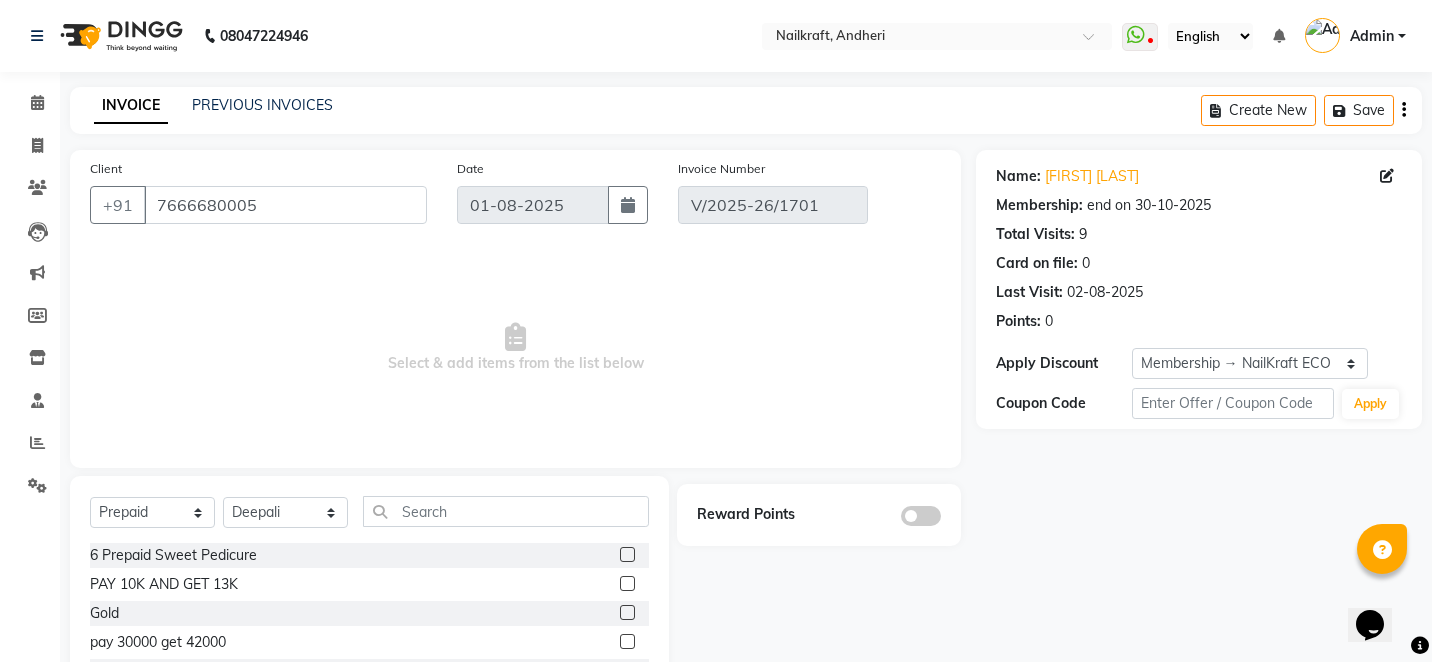 click 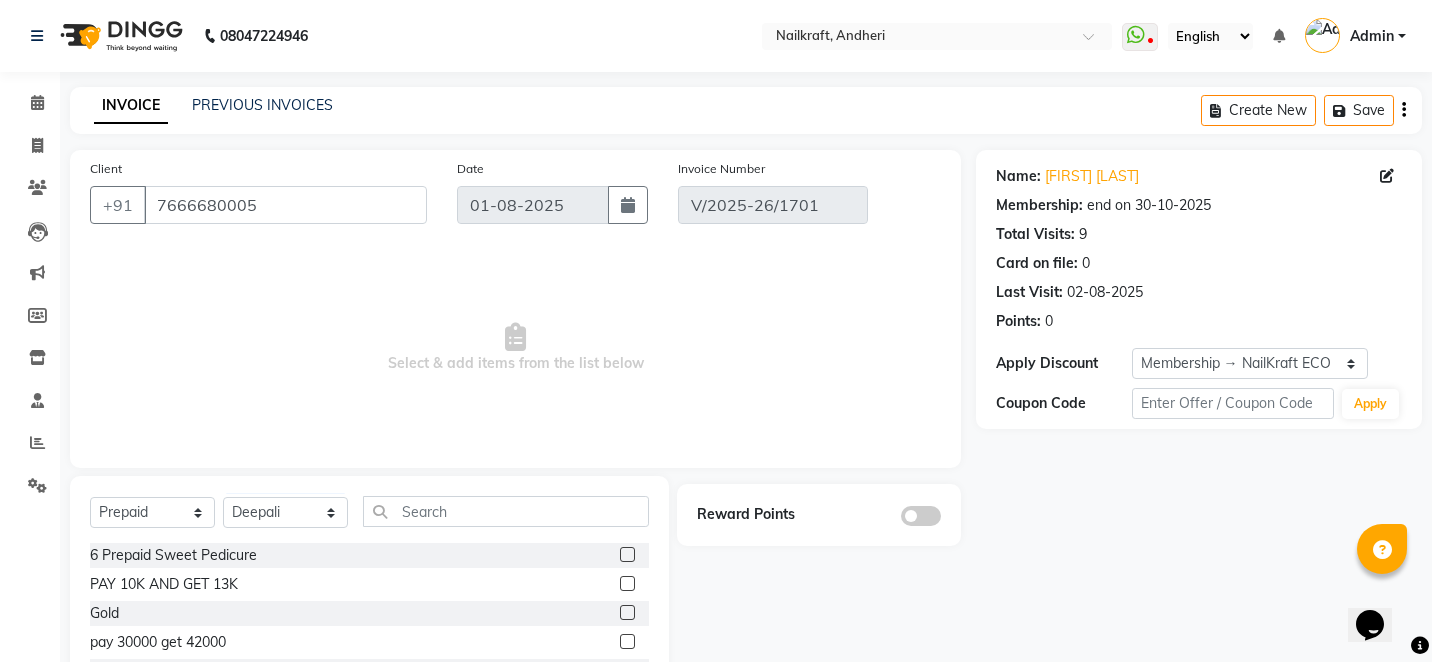 click at bounding box center [626, 555] 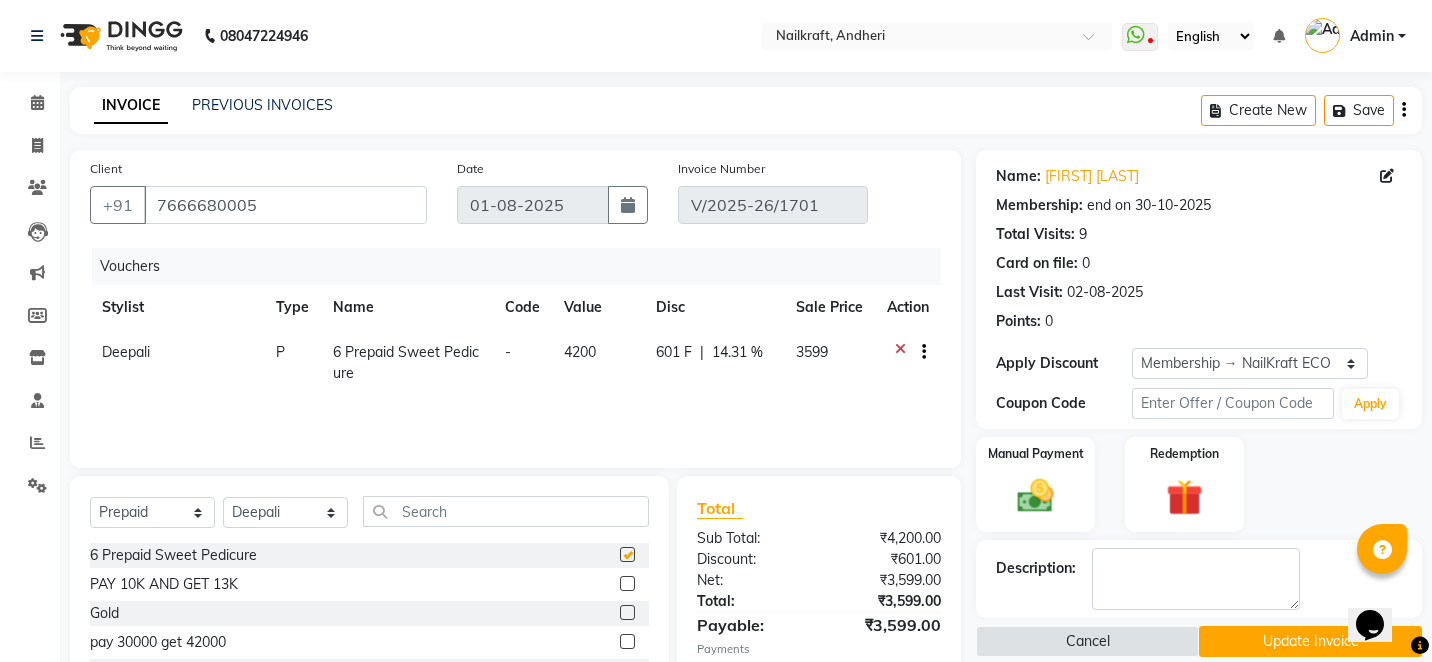 checkbox on "false" 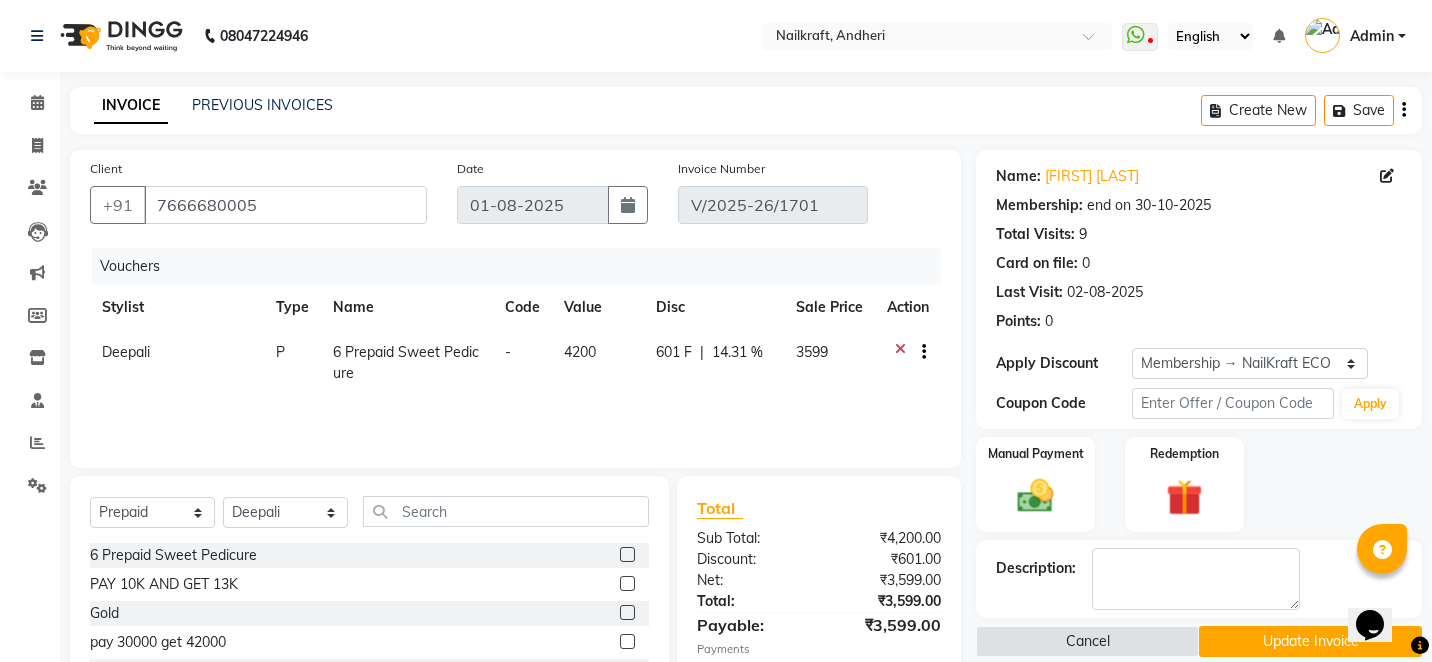 click on "4200" 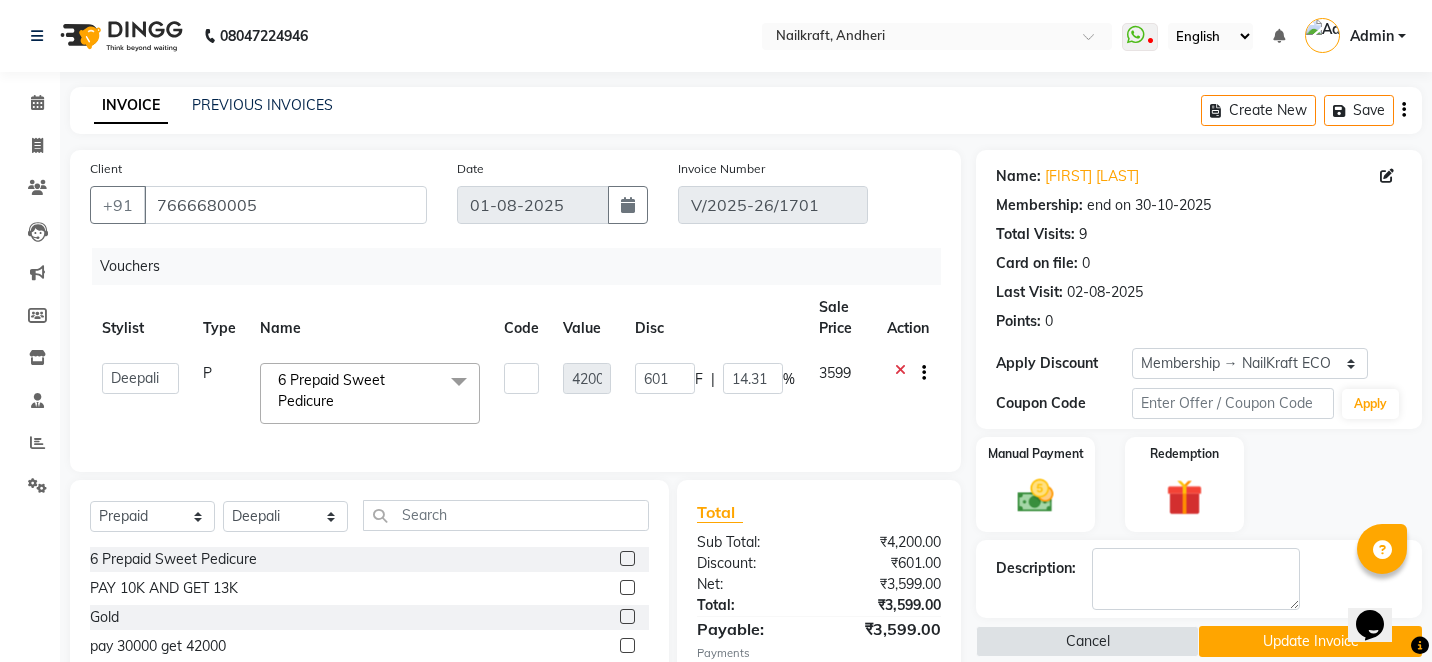 click 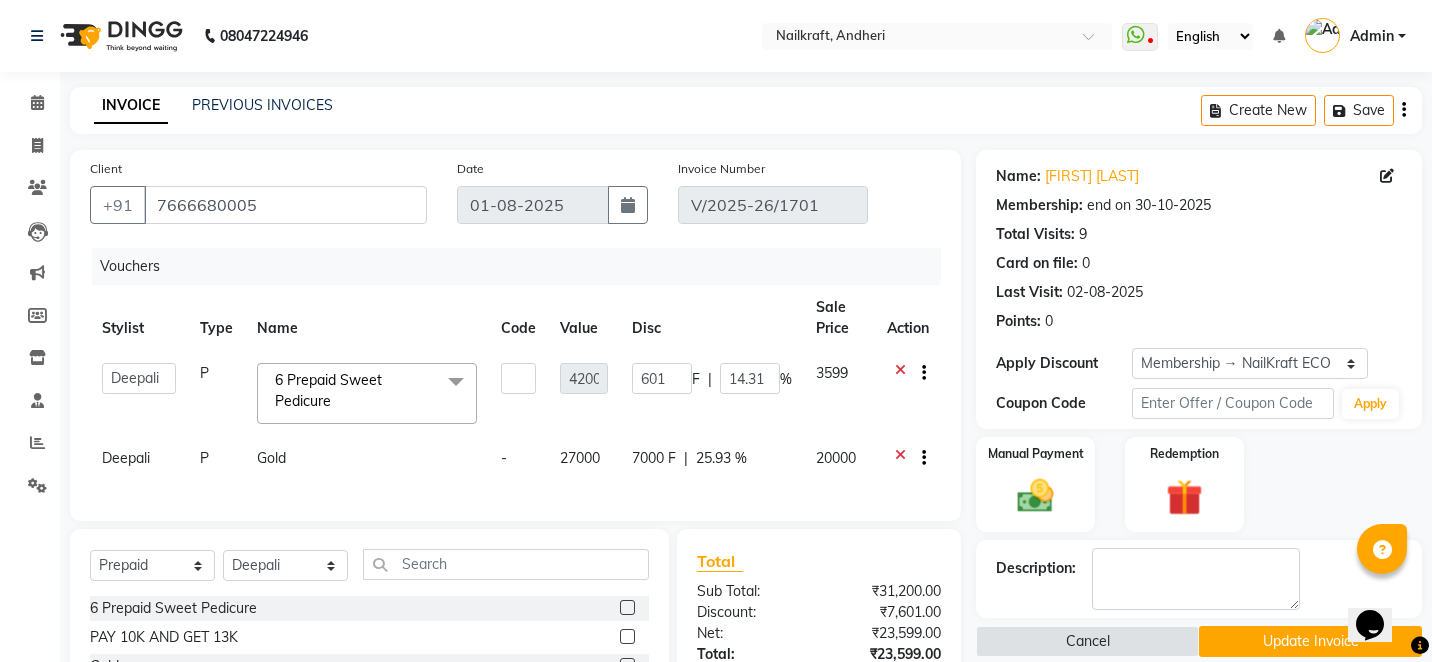 checkbox on "false" 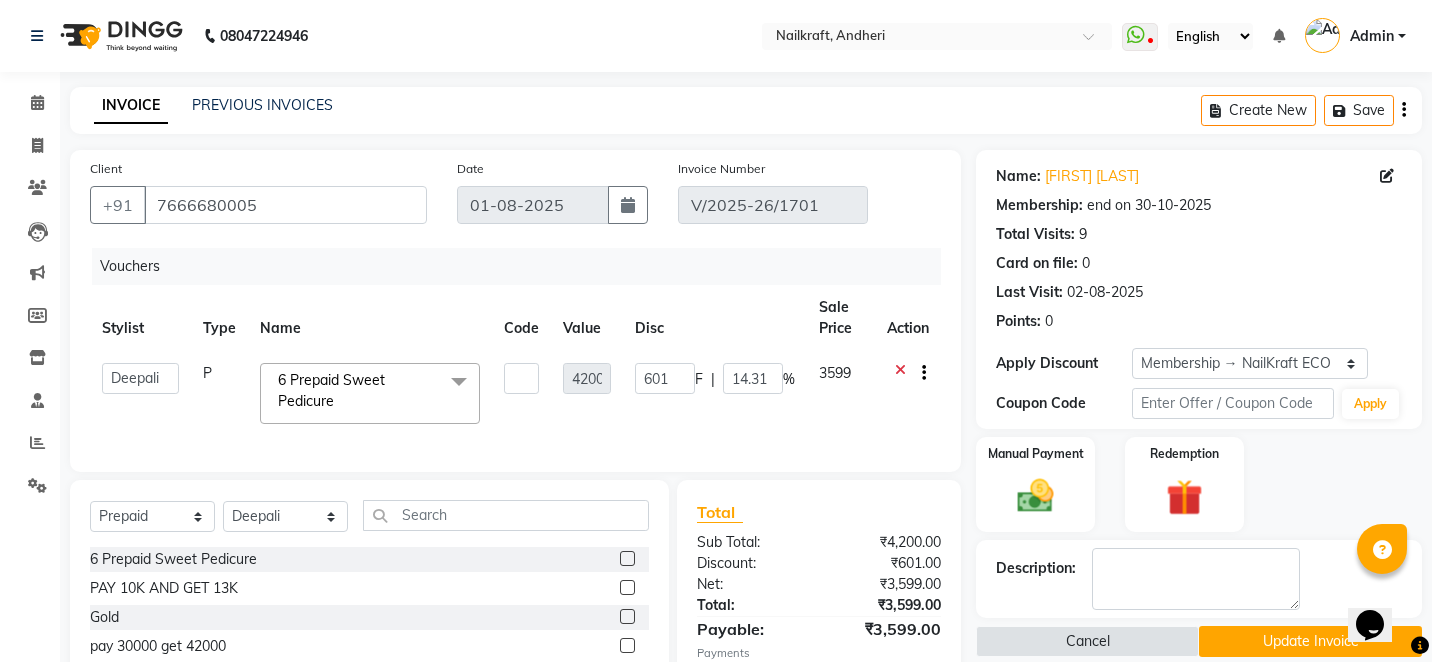click 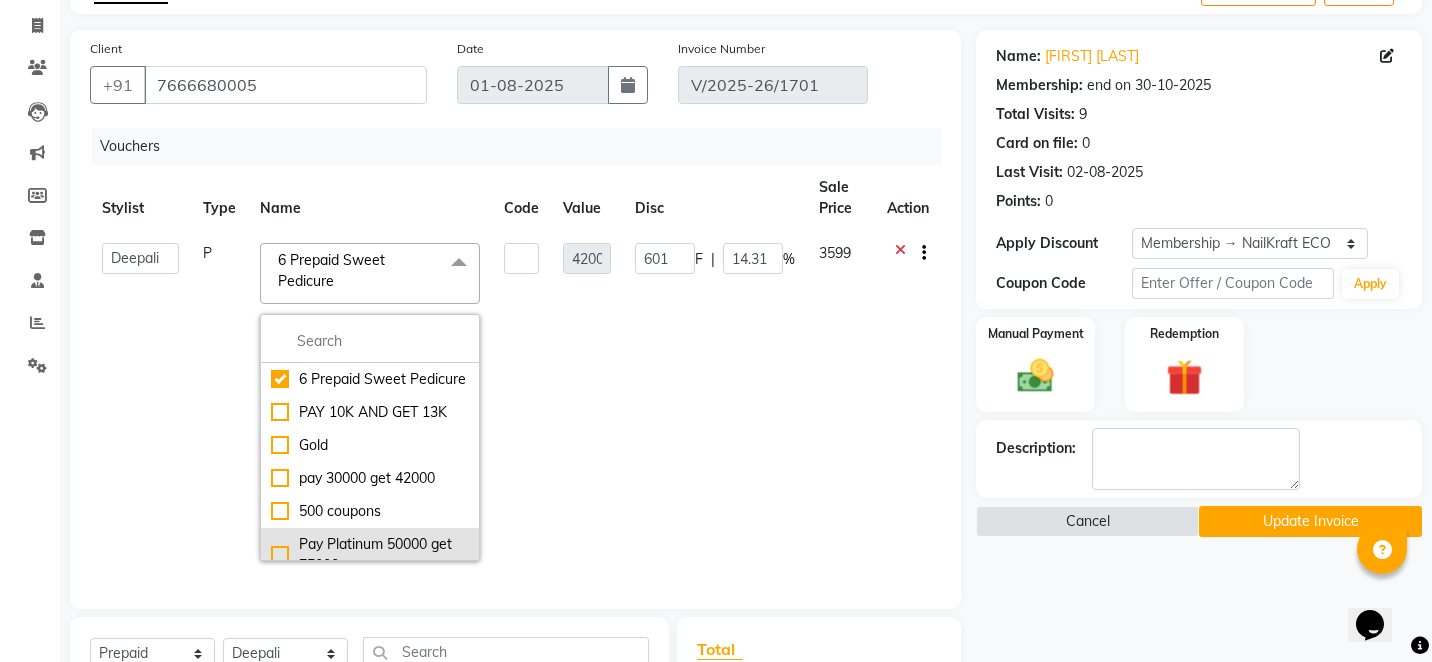 scroll, scrollTop: 160, scrollLeft: 0, axis: vertical 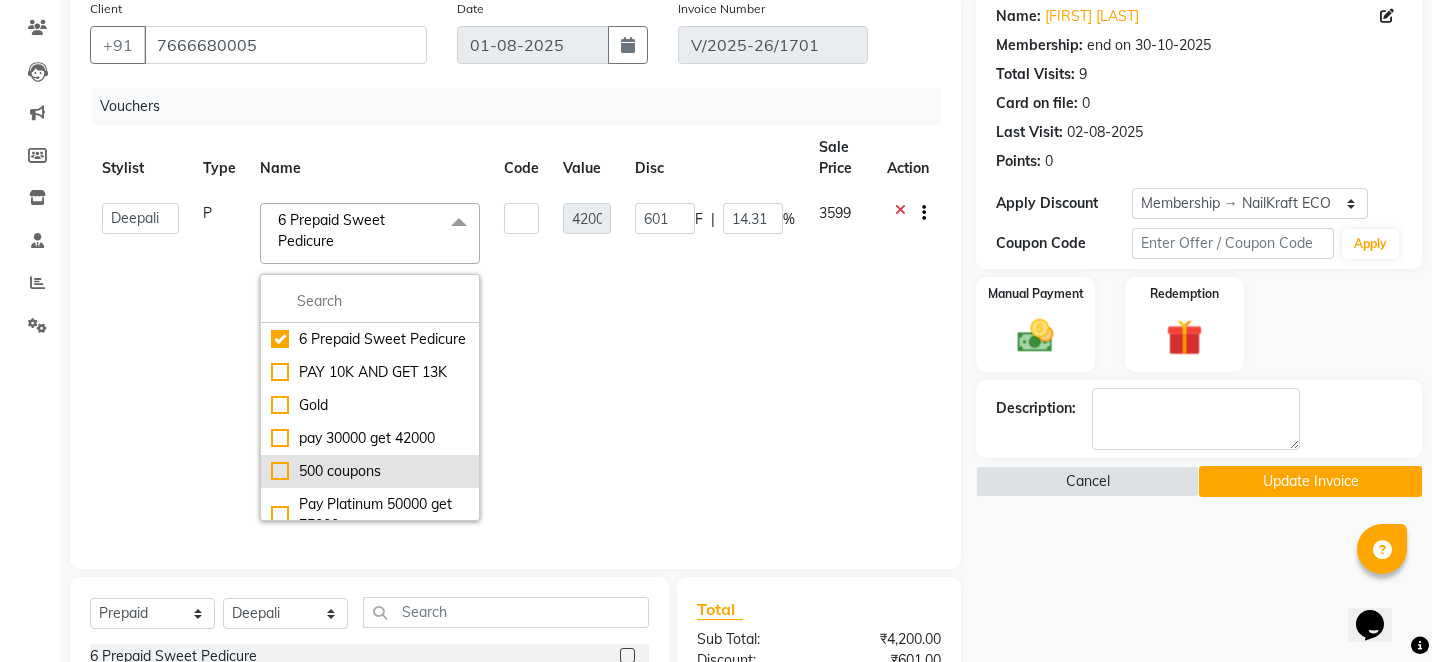 click on "500 coupons" 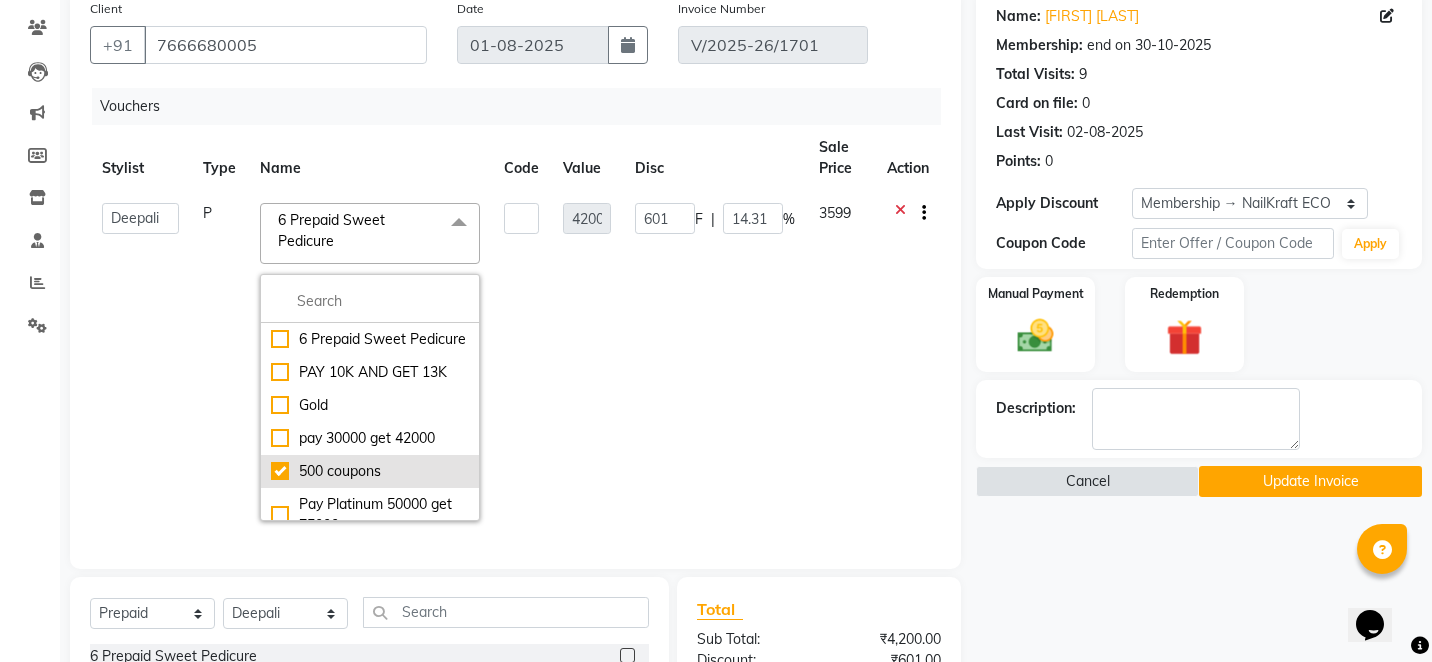 checkbox on "false" 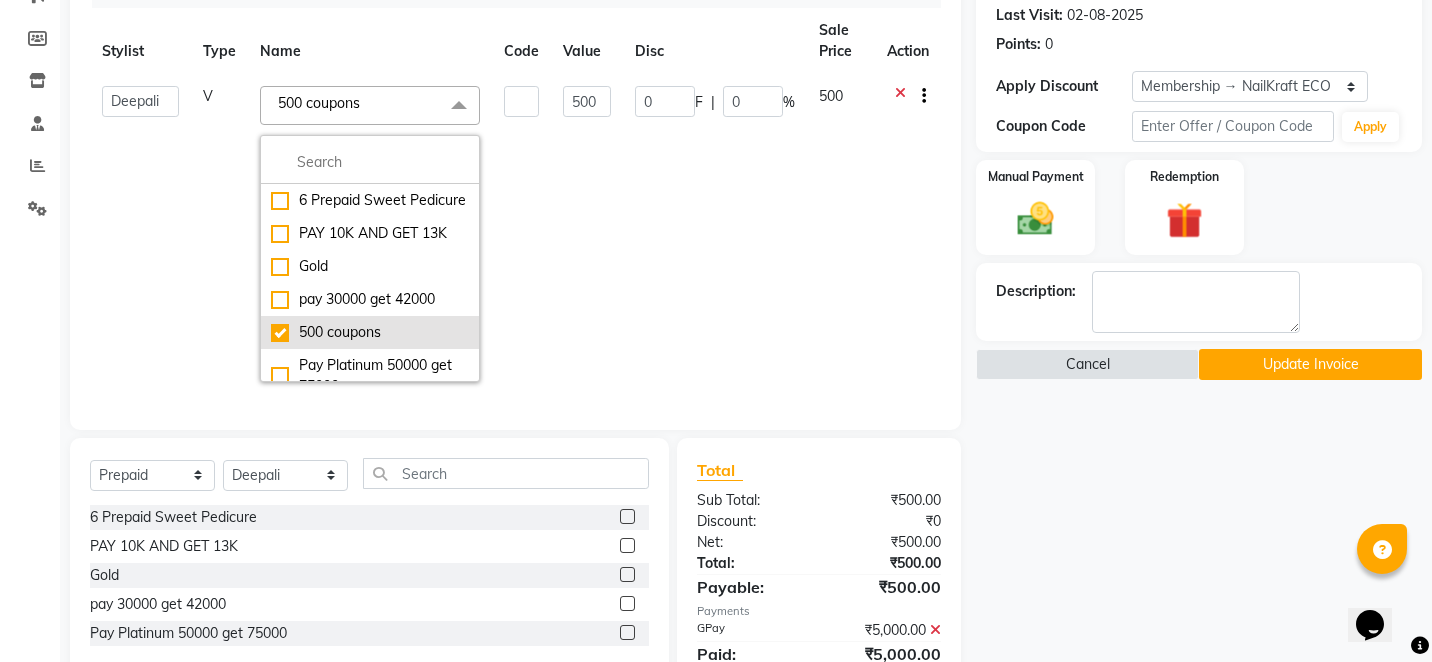 scroll, scrollTop: 280, scrollLeft: 0, axis: vertical 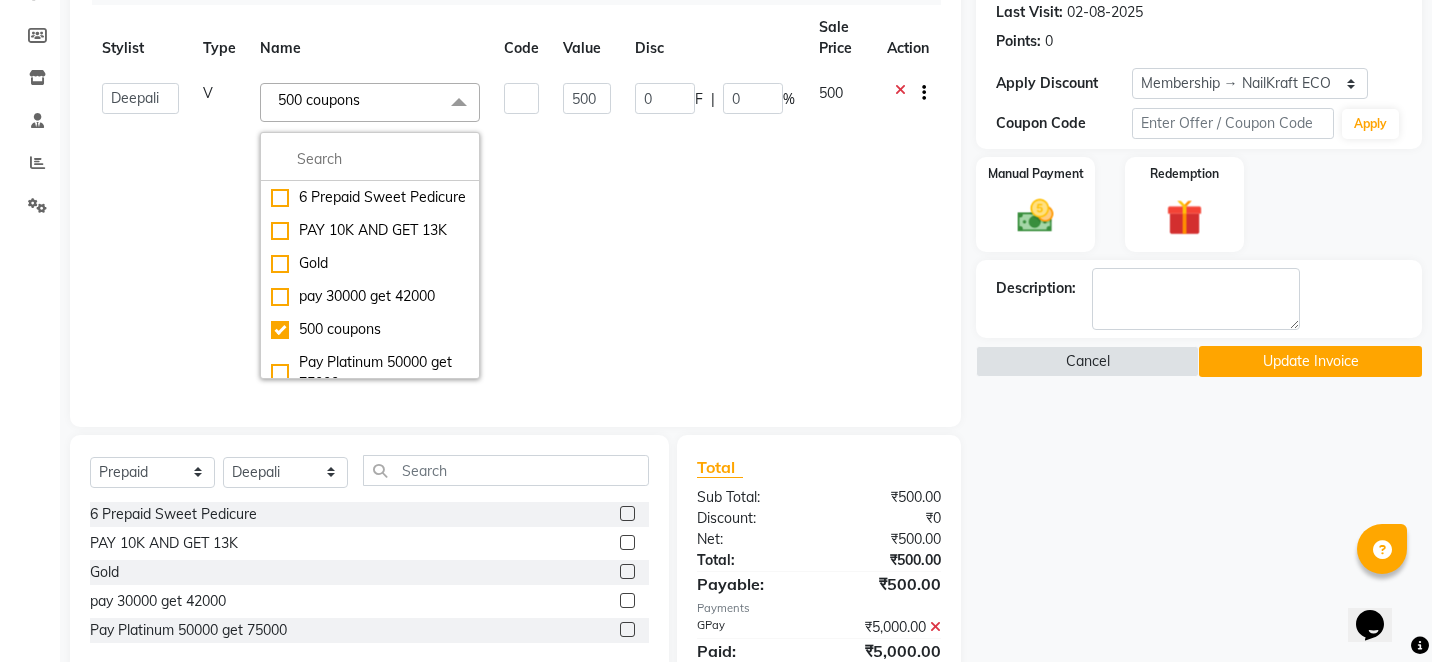 click on "500" 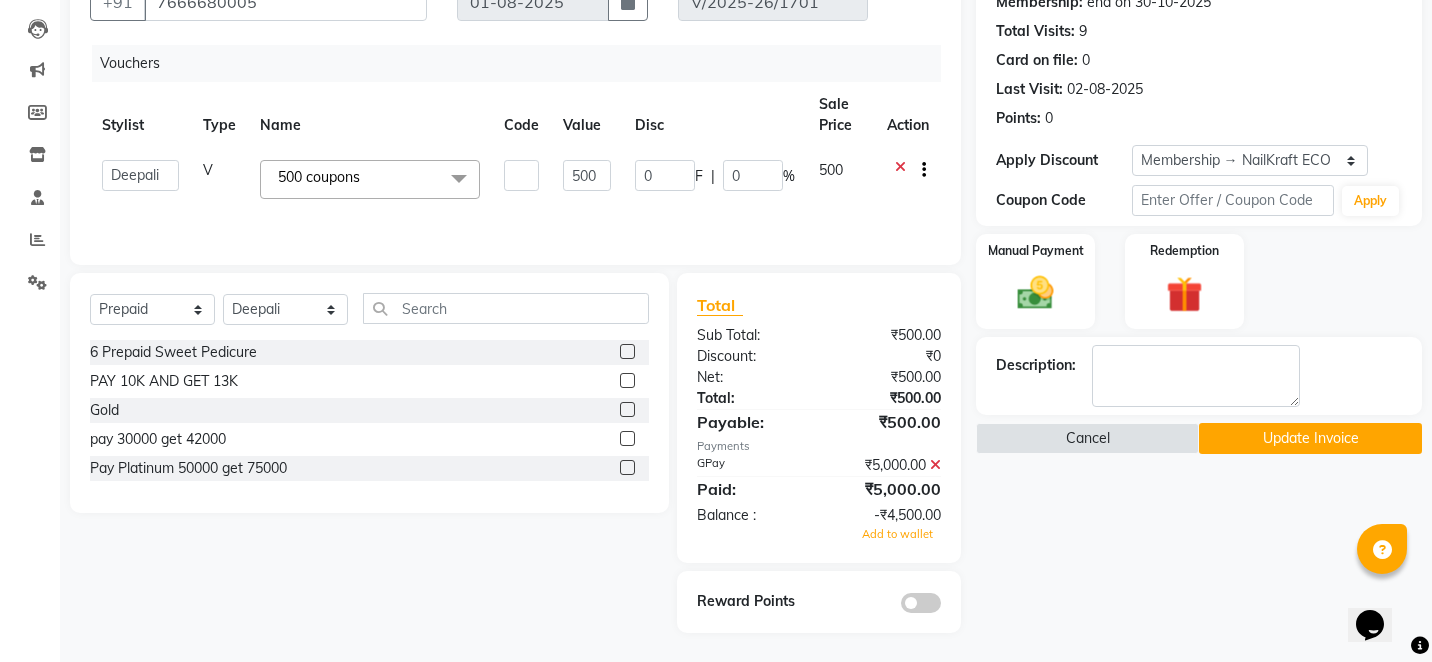 click 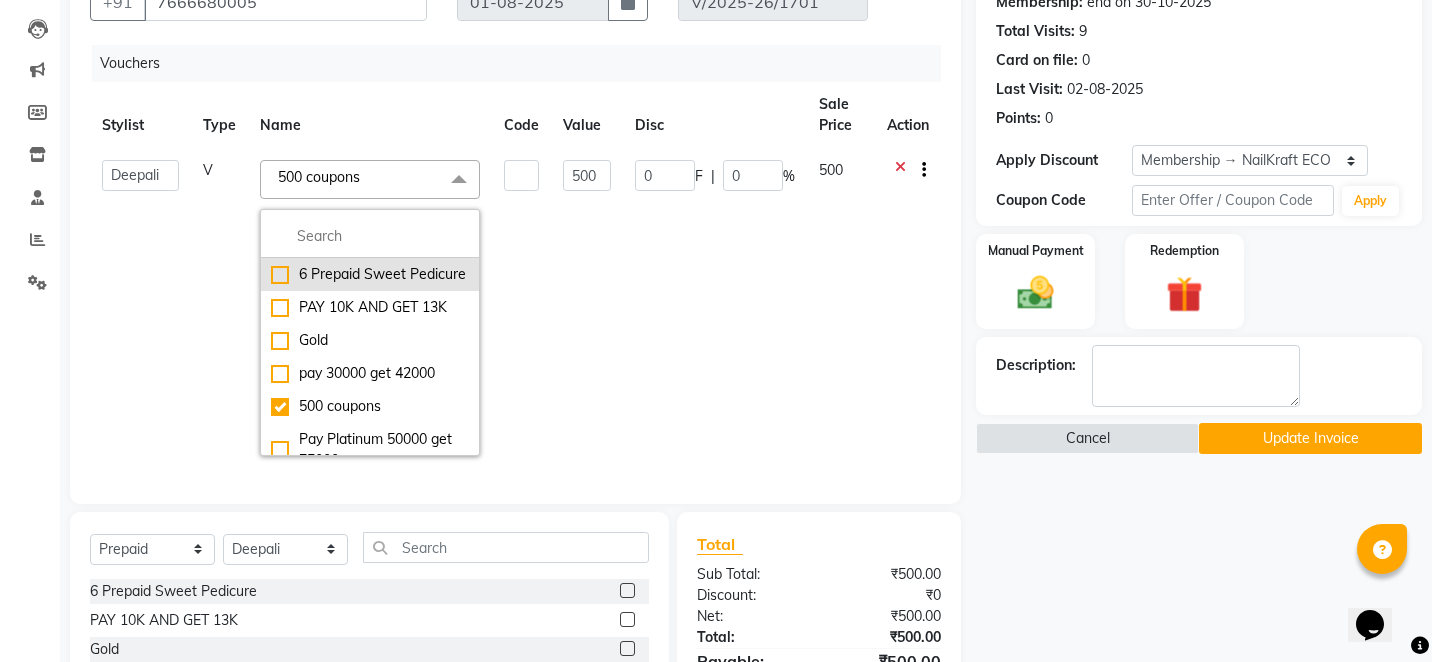 click on "6 Prepaid Sweet Pedicure" 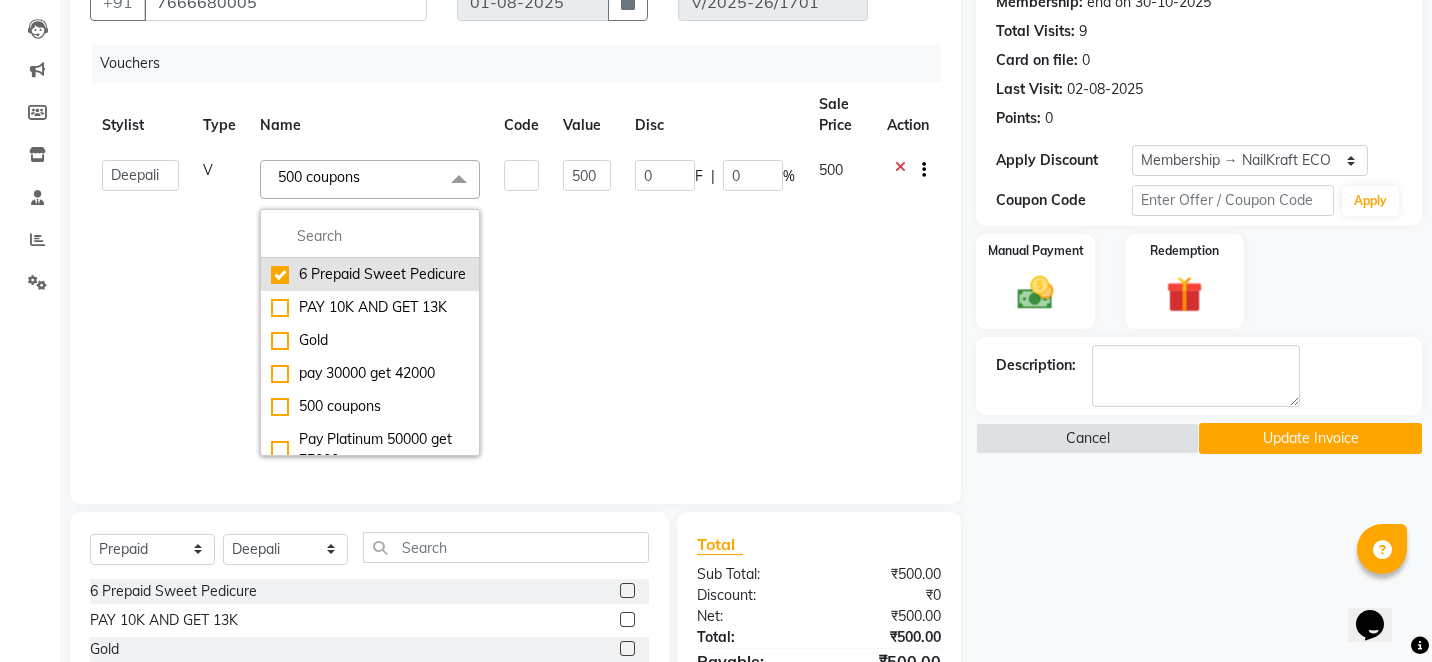 checkbox on "true" 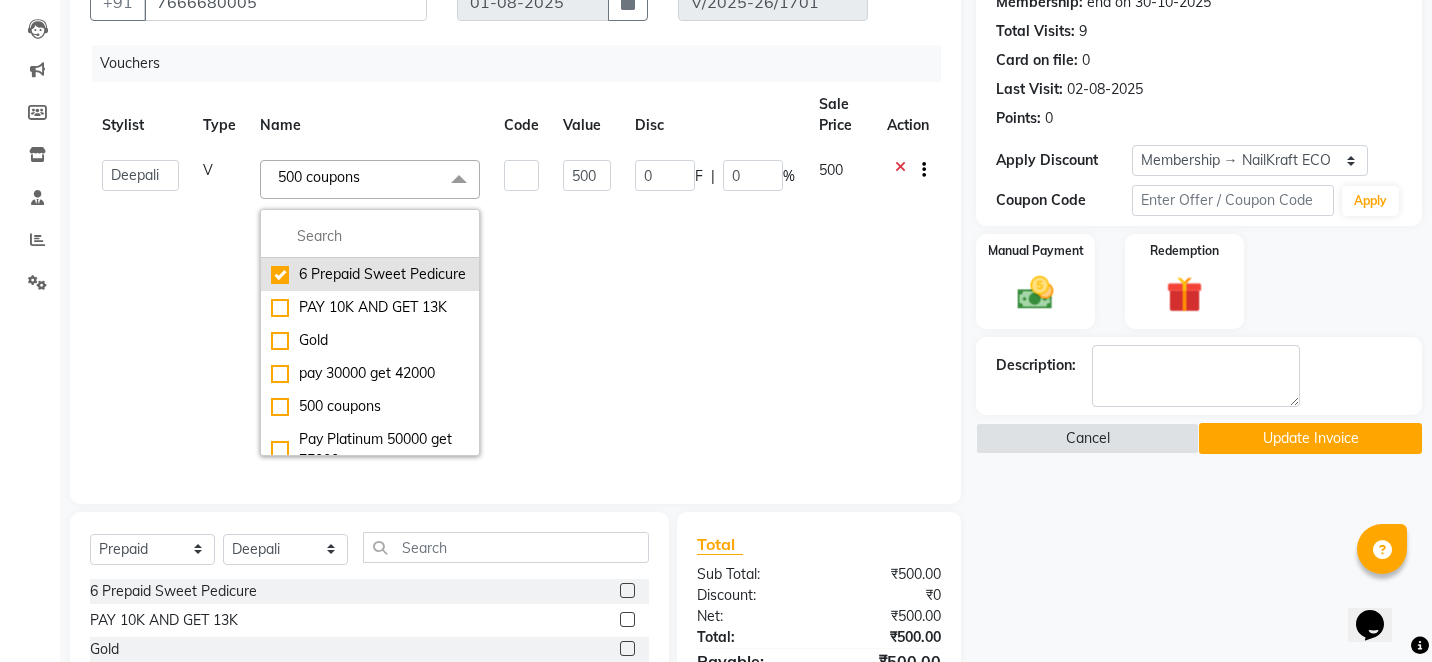 type on "4200" 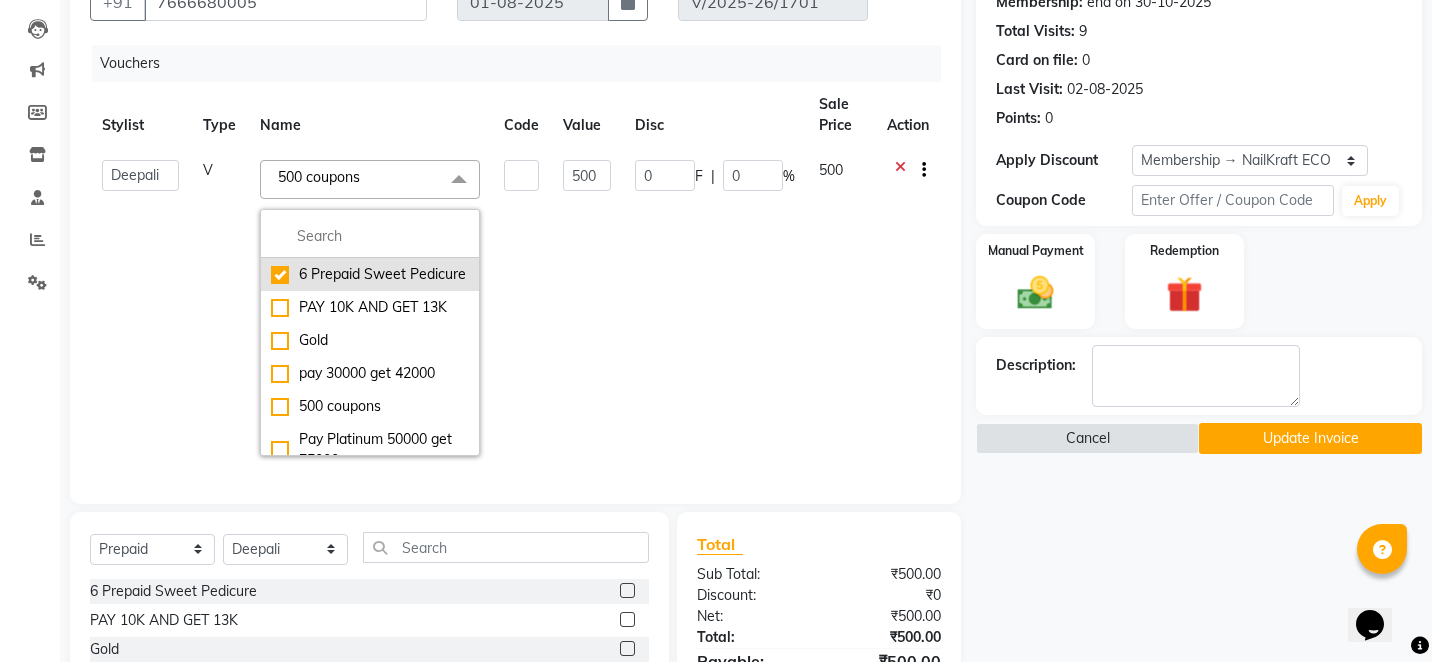 type on "14.31" 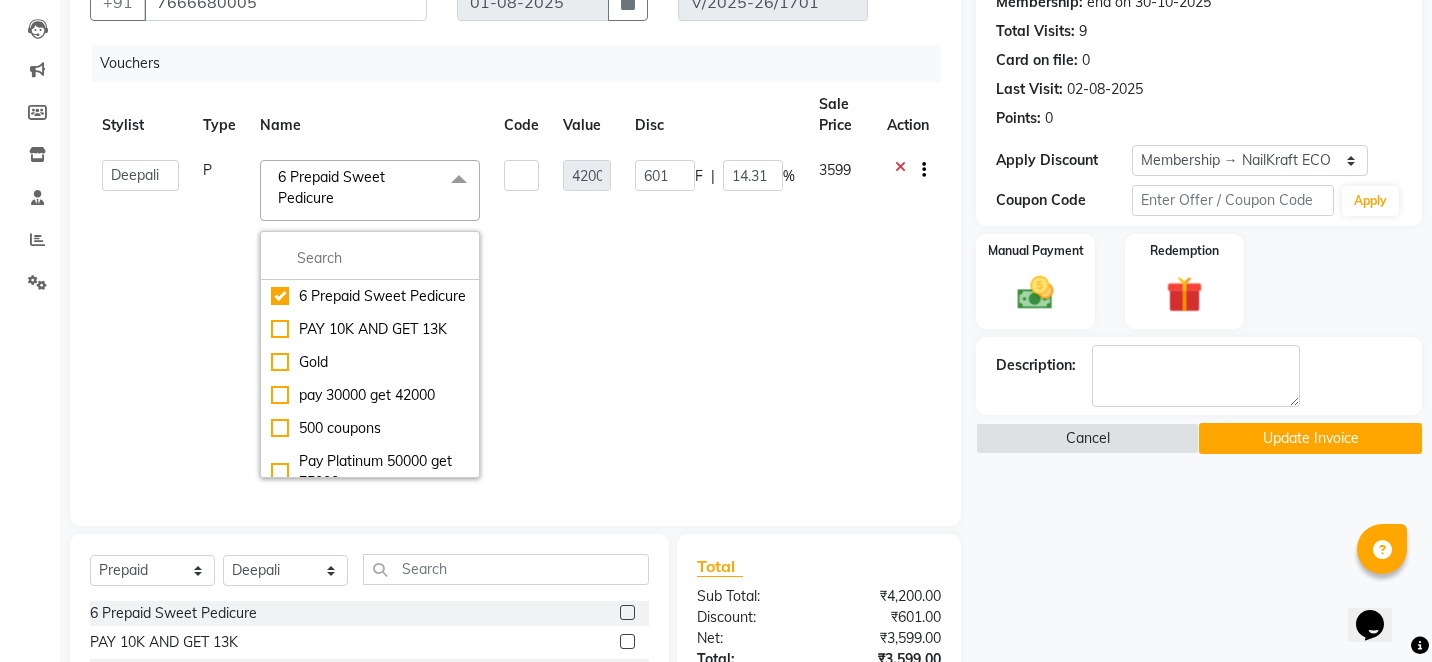 click on "4200" 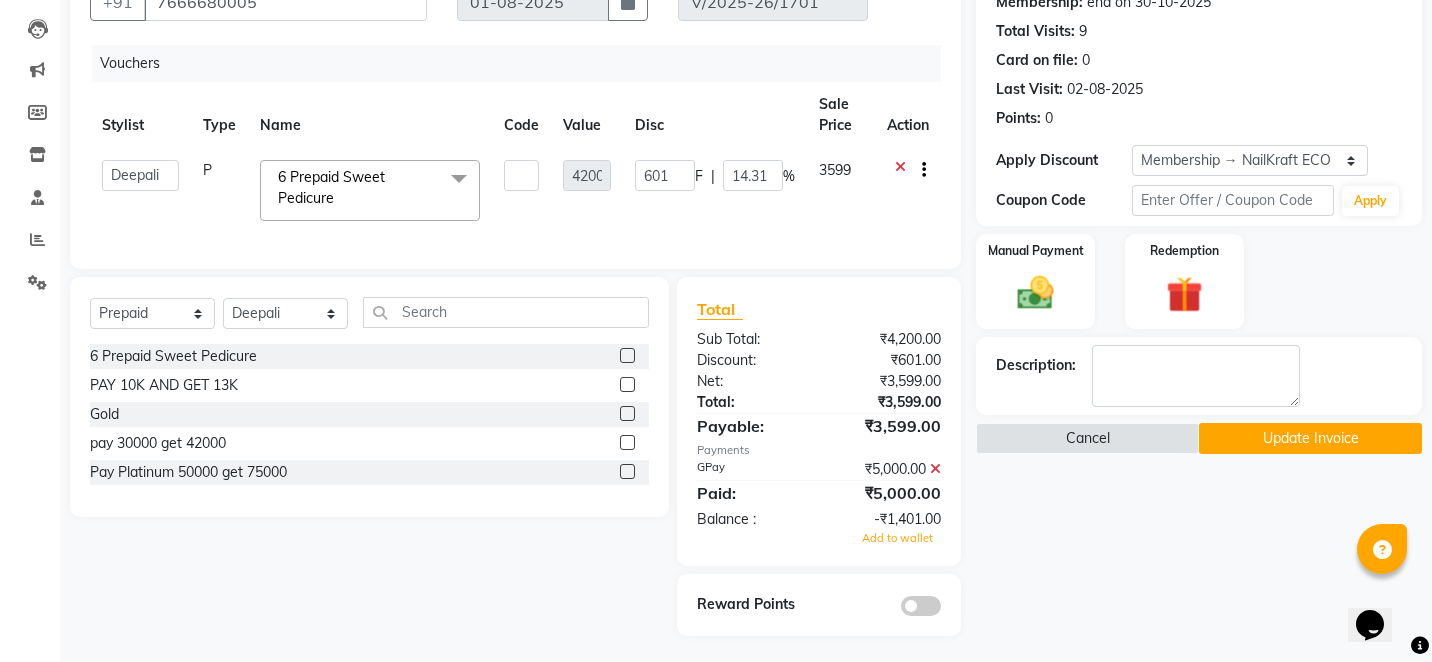 click on "4200" 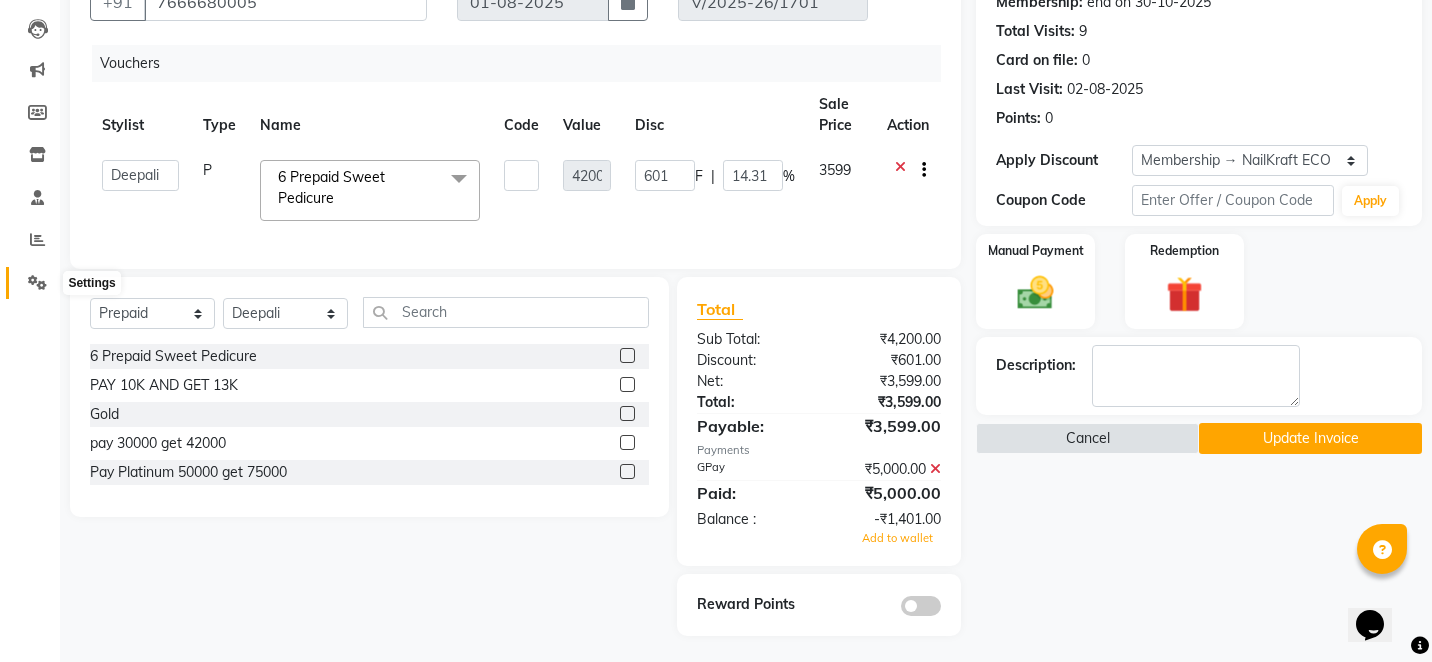 click 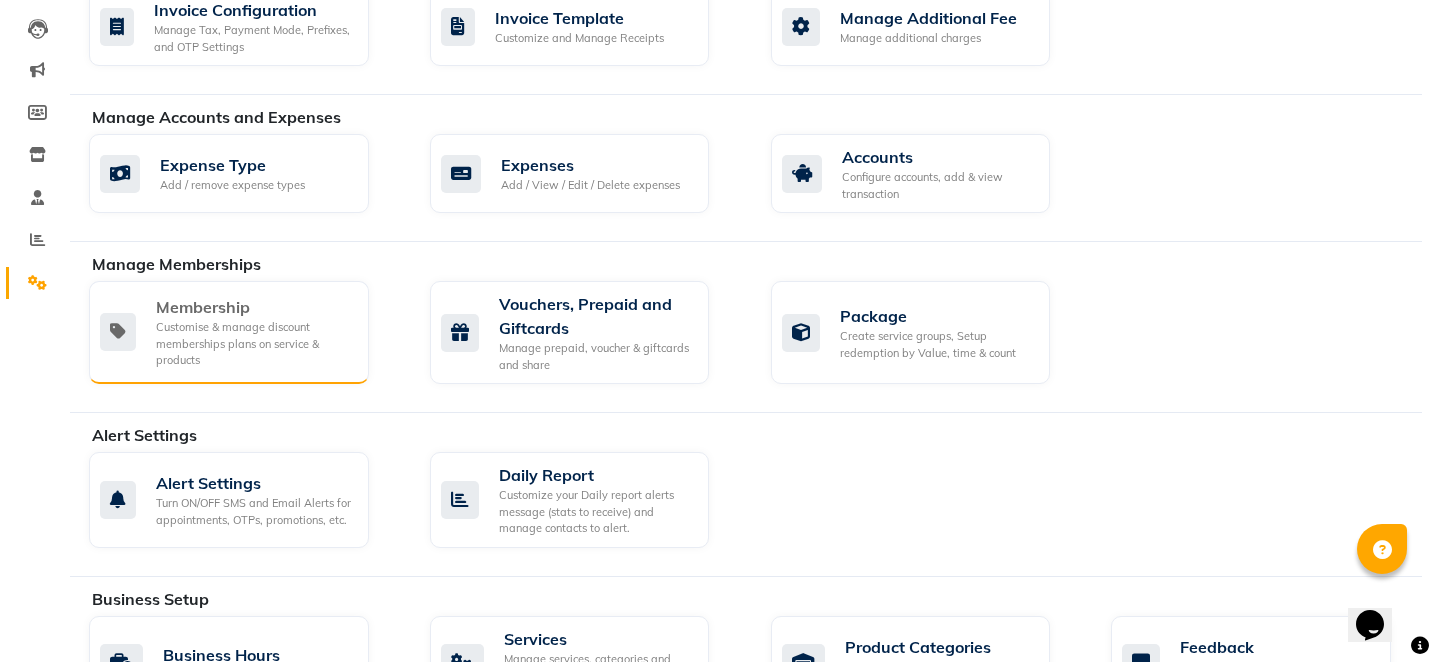click on "Customise & manage discount memberships plans on service & products" 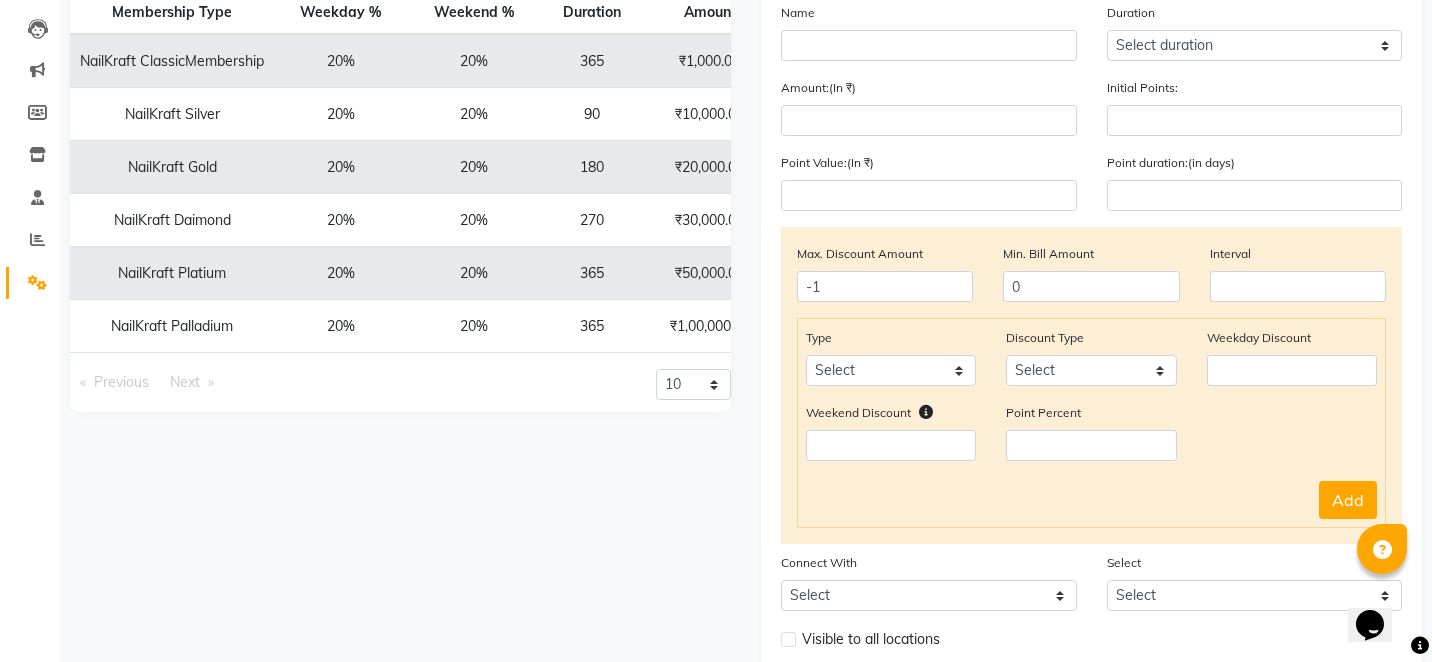 click on "Type Select Service Product Package Prepaid Voucher Discount Type Select Percent Flat Weekday Discount Weekend Discount    Point Percent Add" 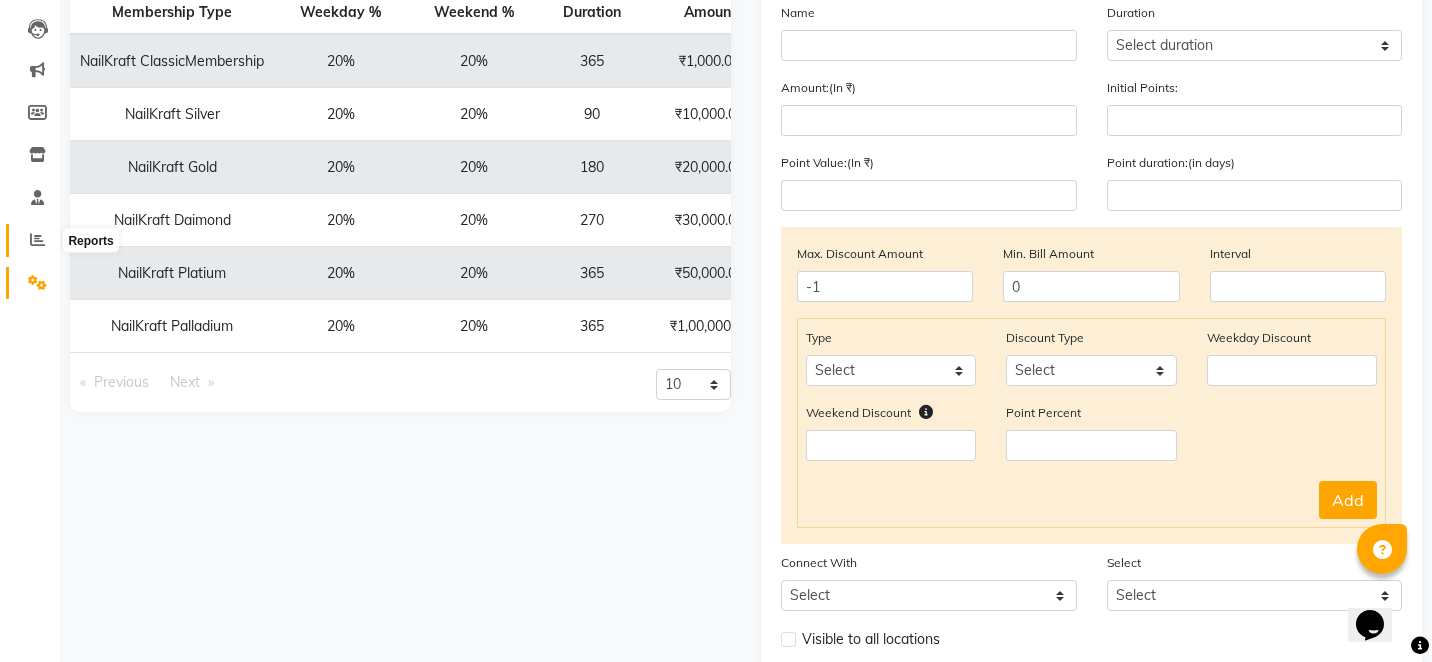 click 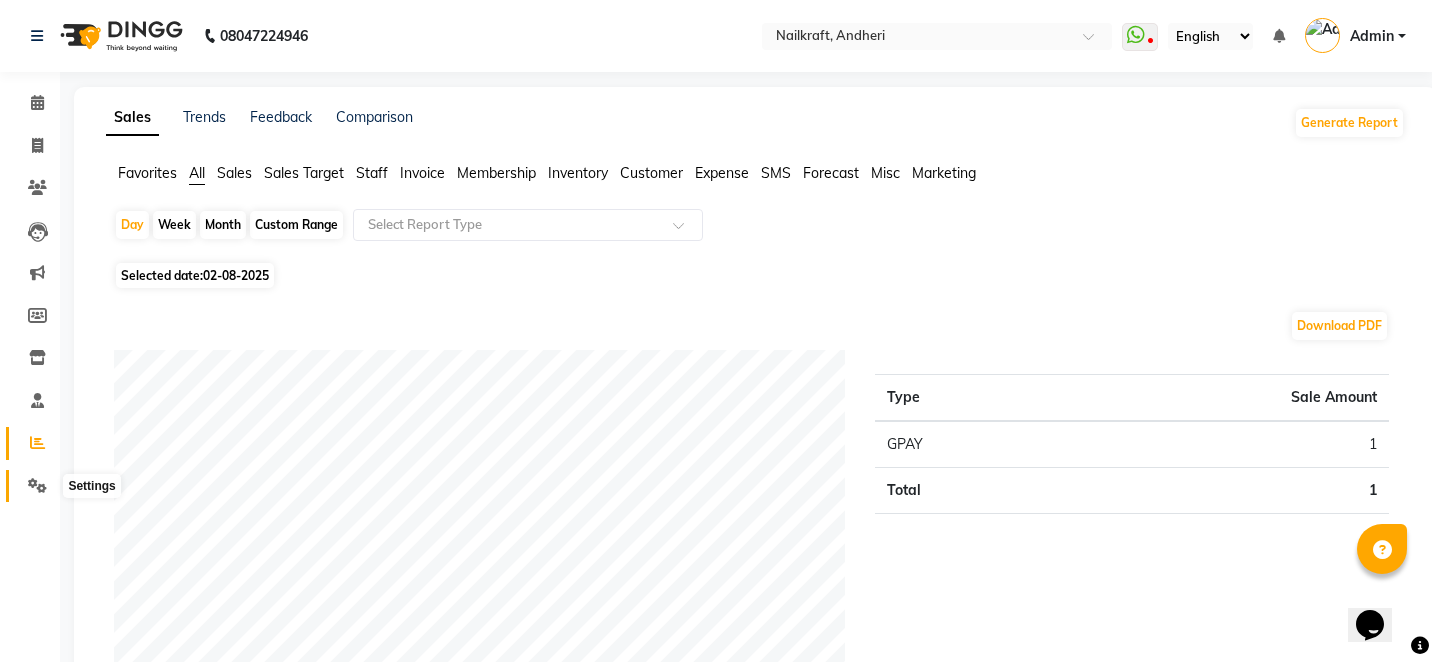 click 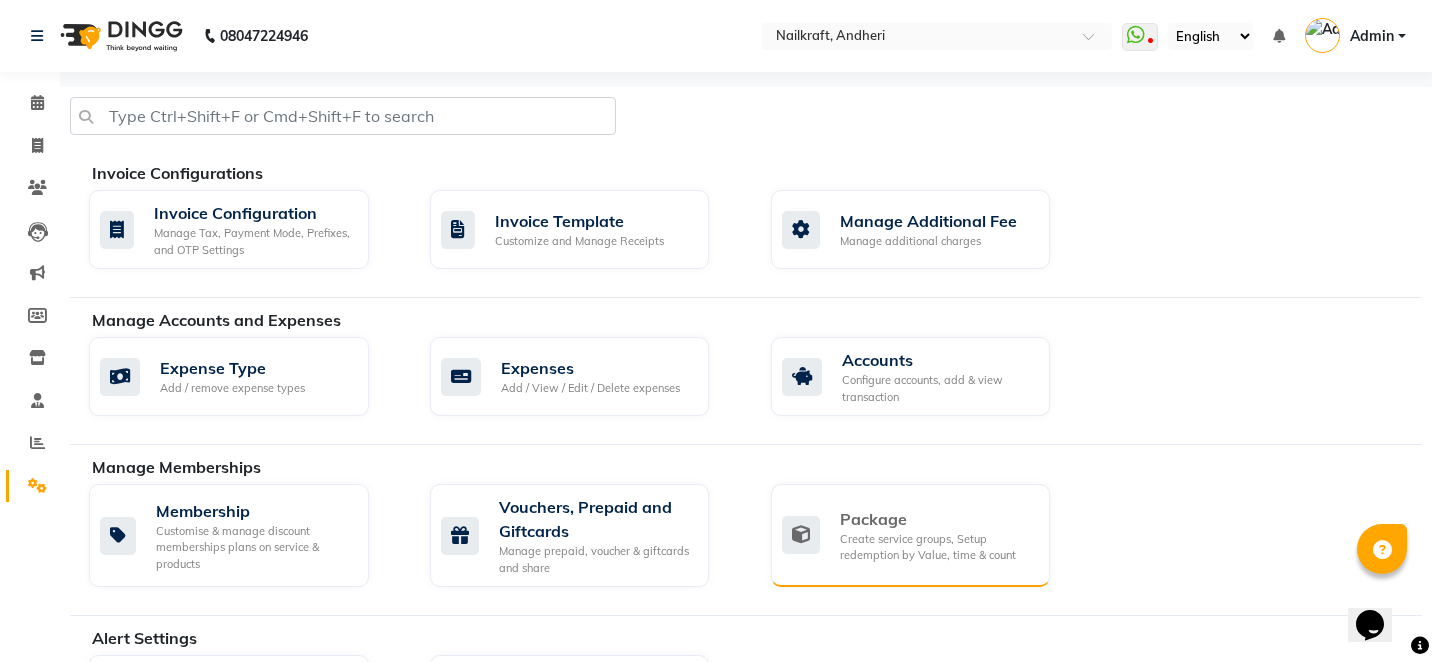 click on "Create service groups, Setup redemption by Value, time & count" 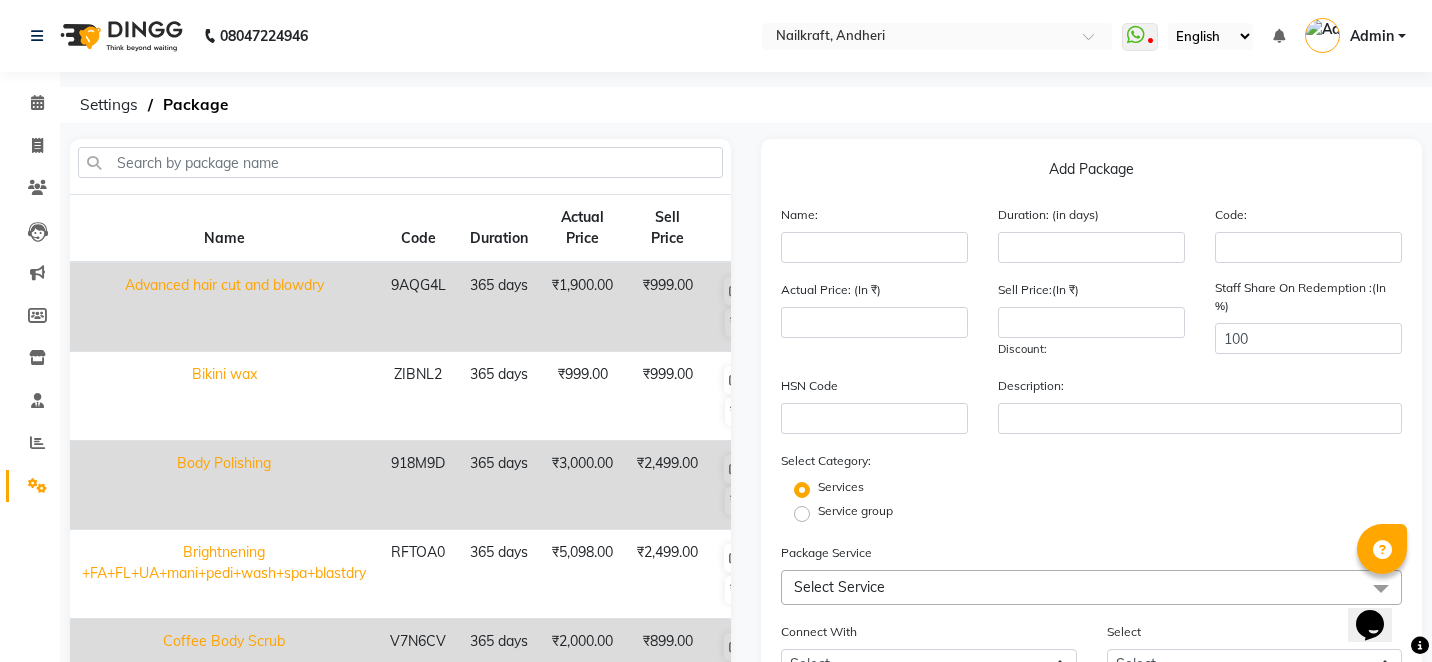 click on "Service group" 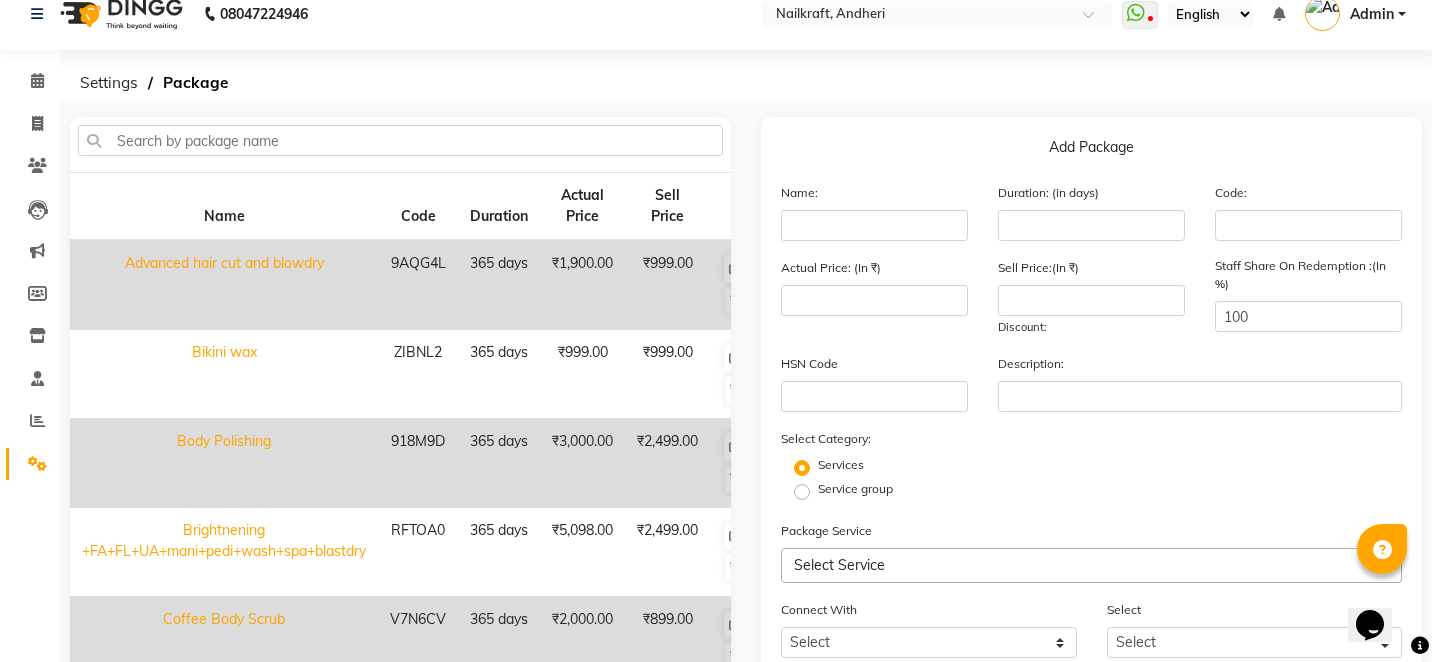 scroll, scrollTop: 0, scrollLeft: 0, axis: both 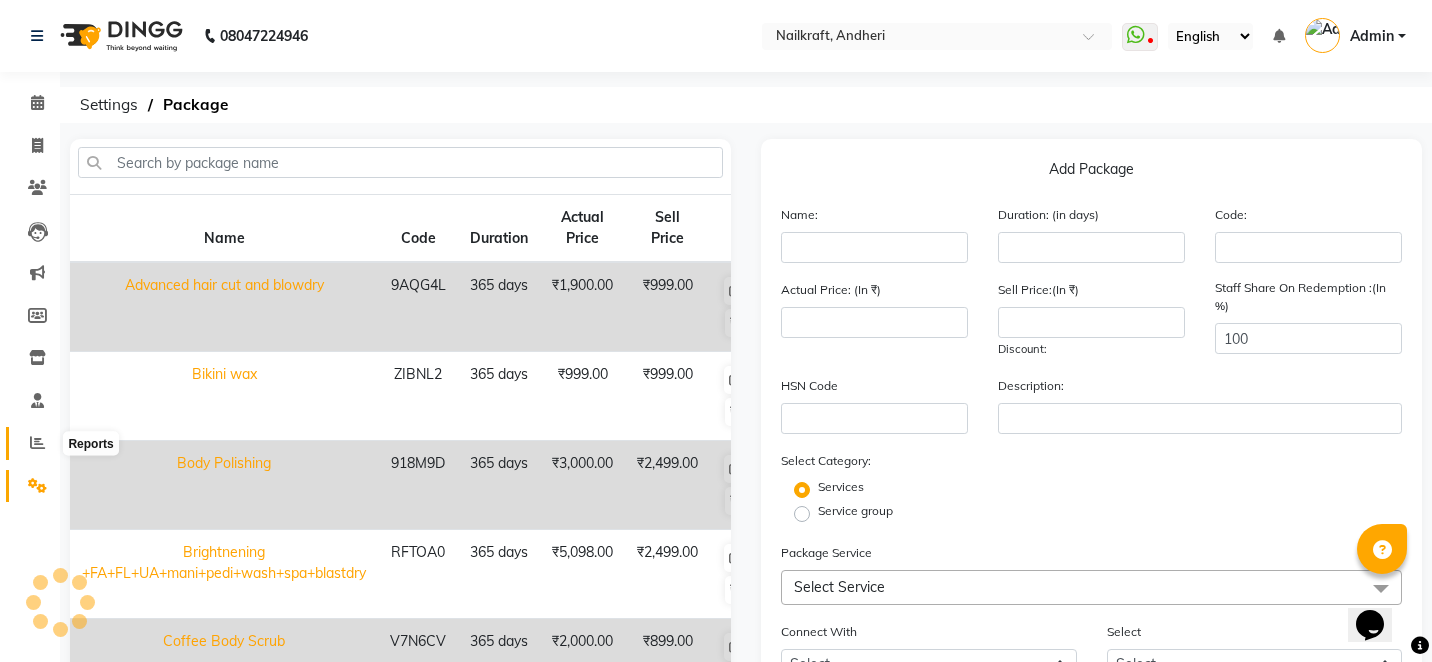 click 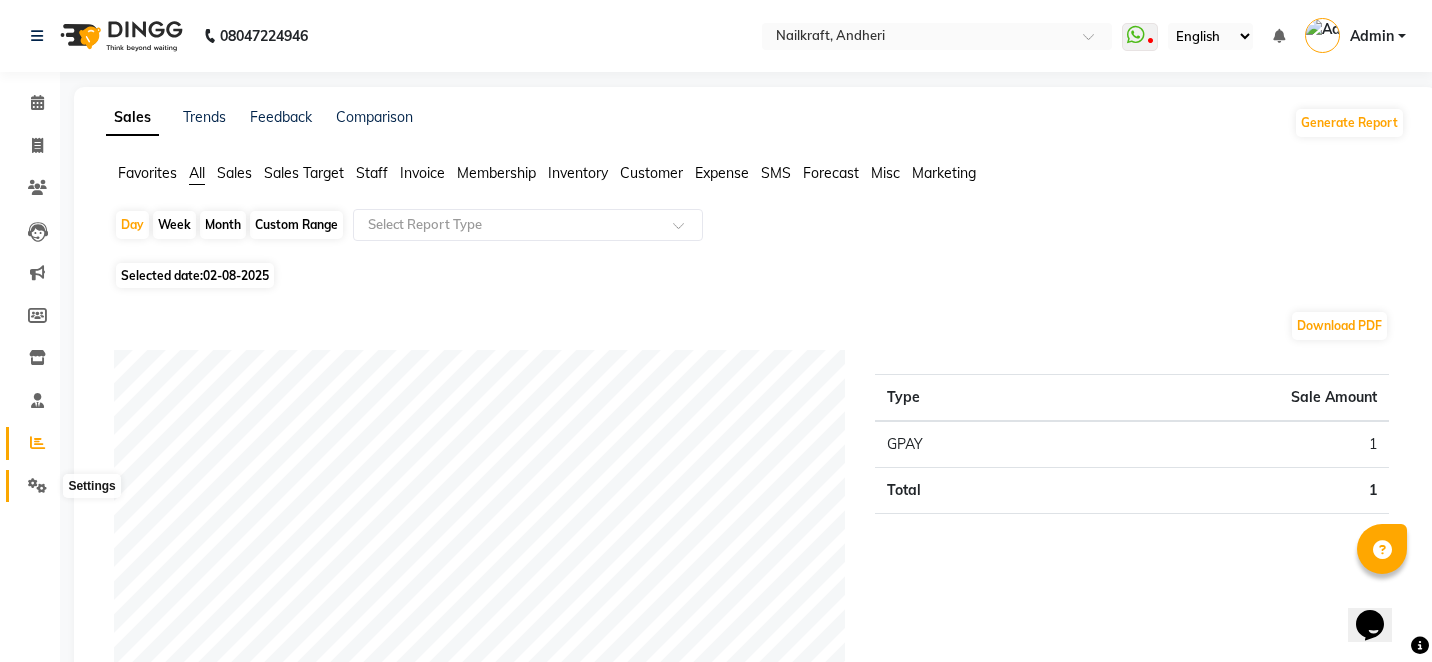 click 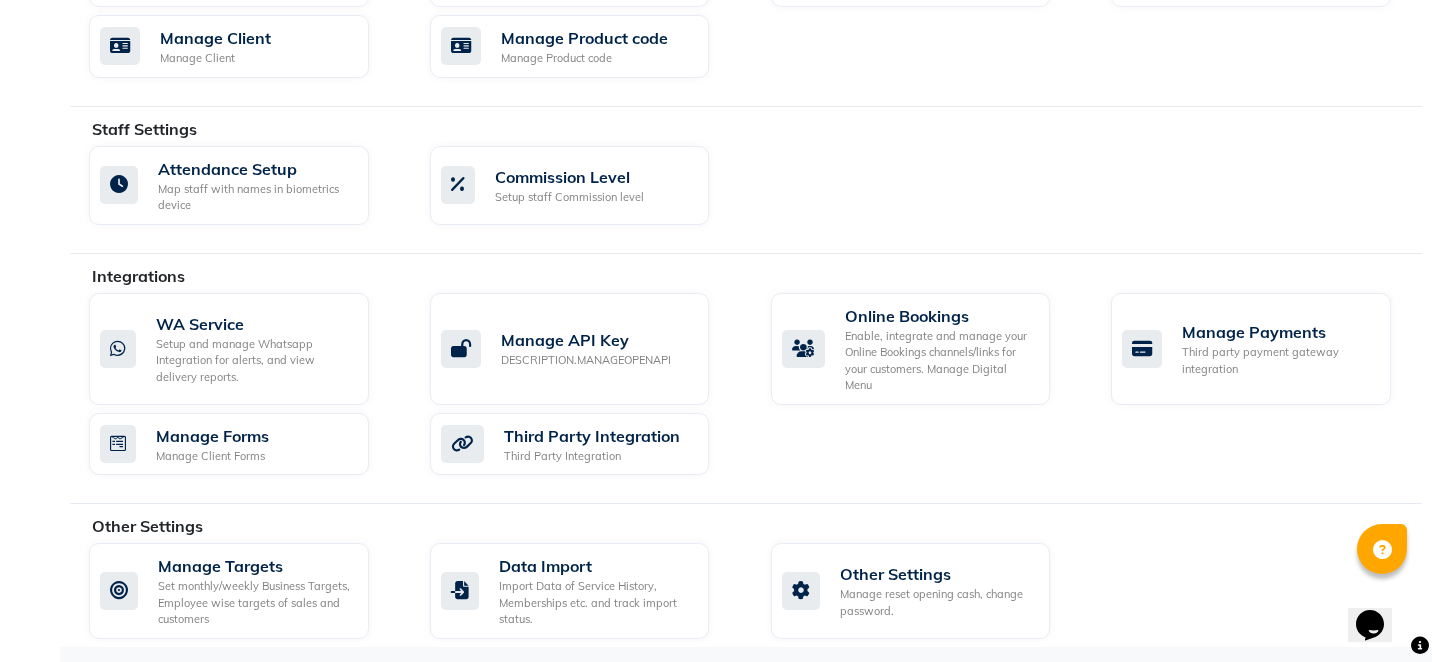 scroll, scrollTop: 998, scrollLeft: 0, axis: vertical 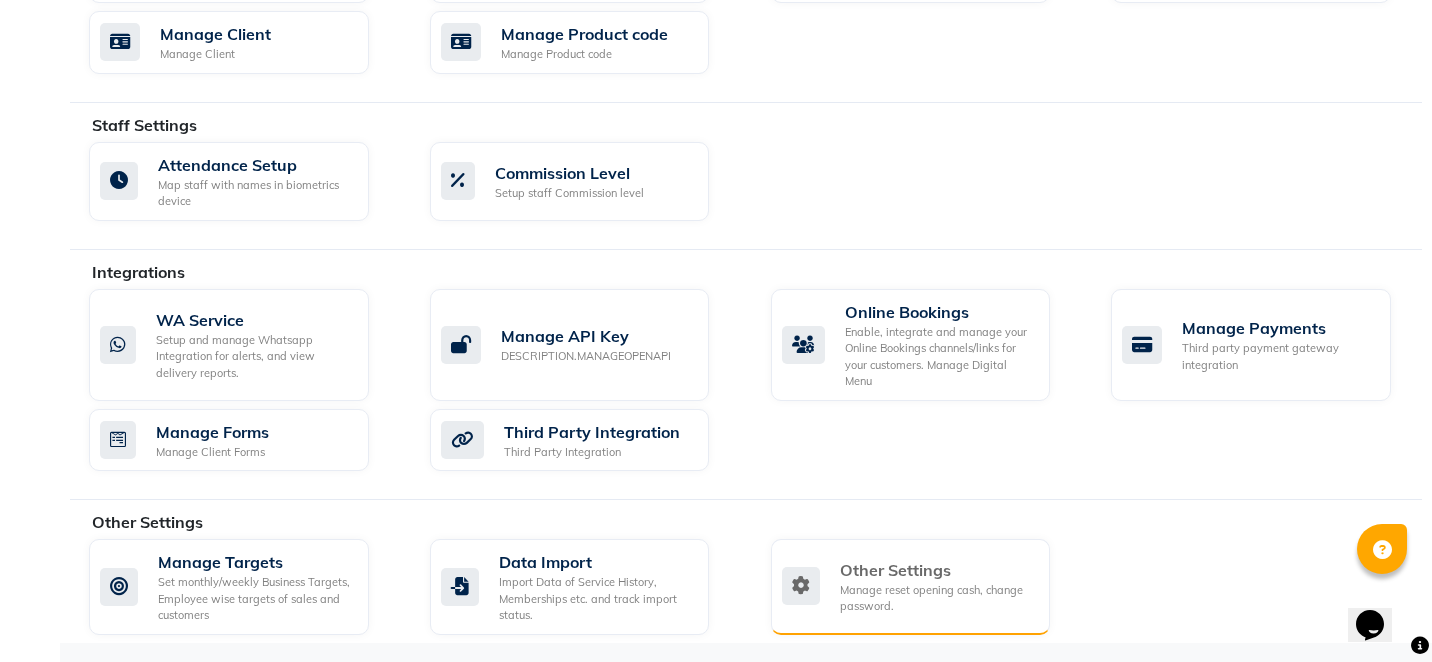 click on "Manage reset opening cash, change password." 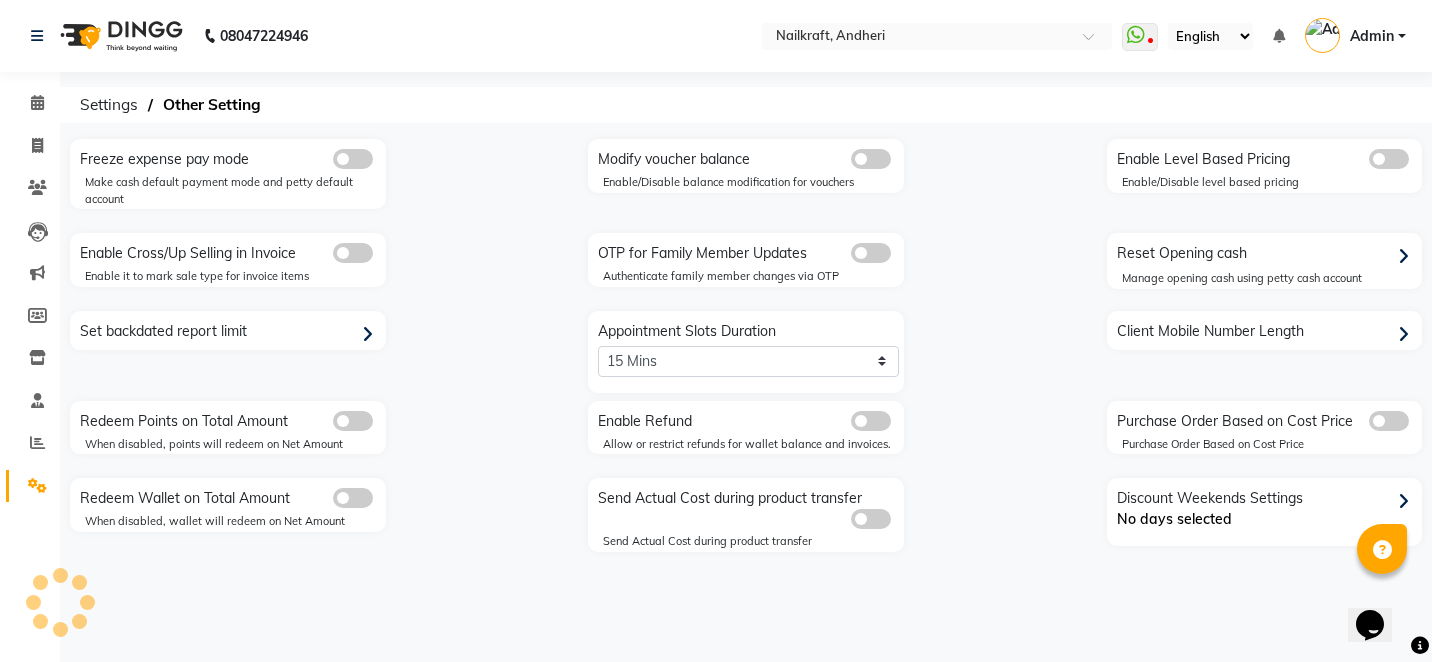 scroll, scrollTop: 0, scrollLeft: 0, axis: both 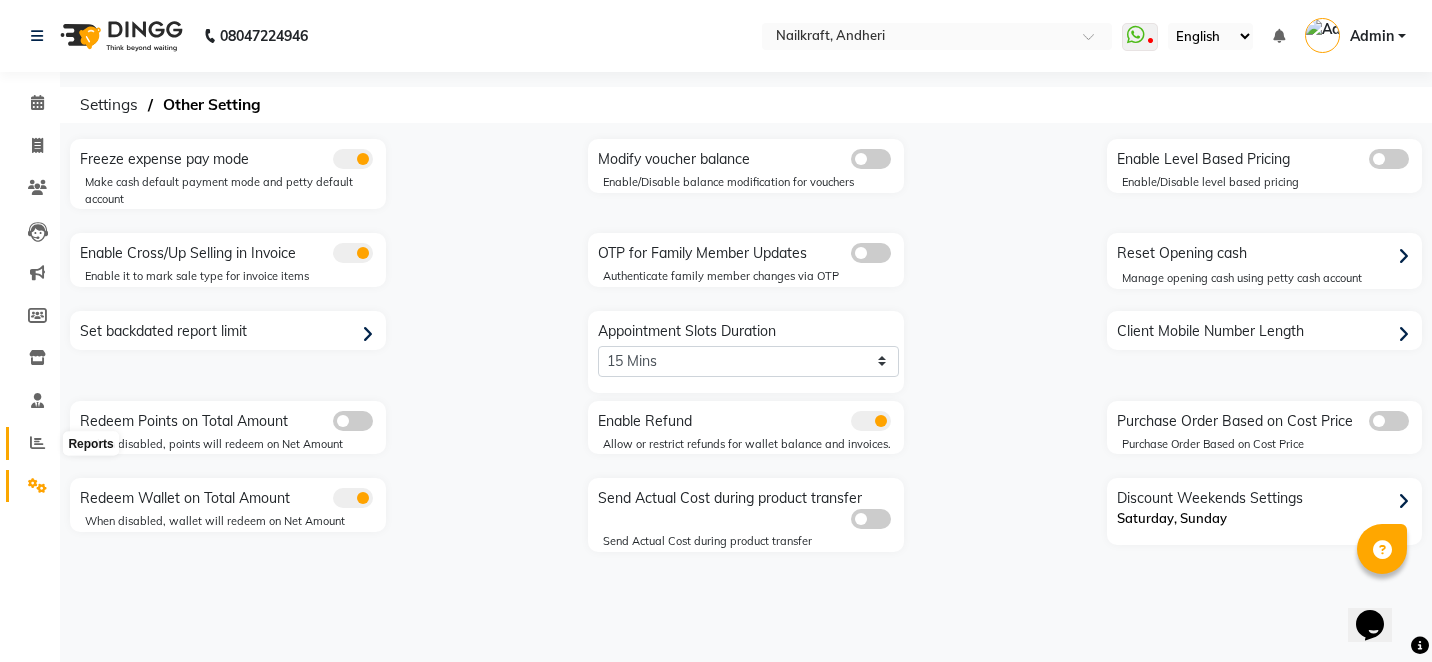click 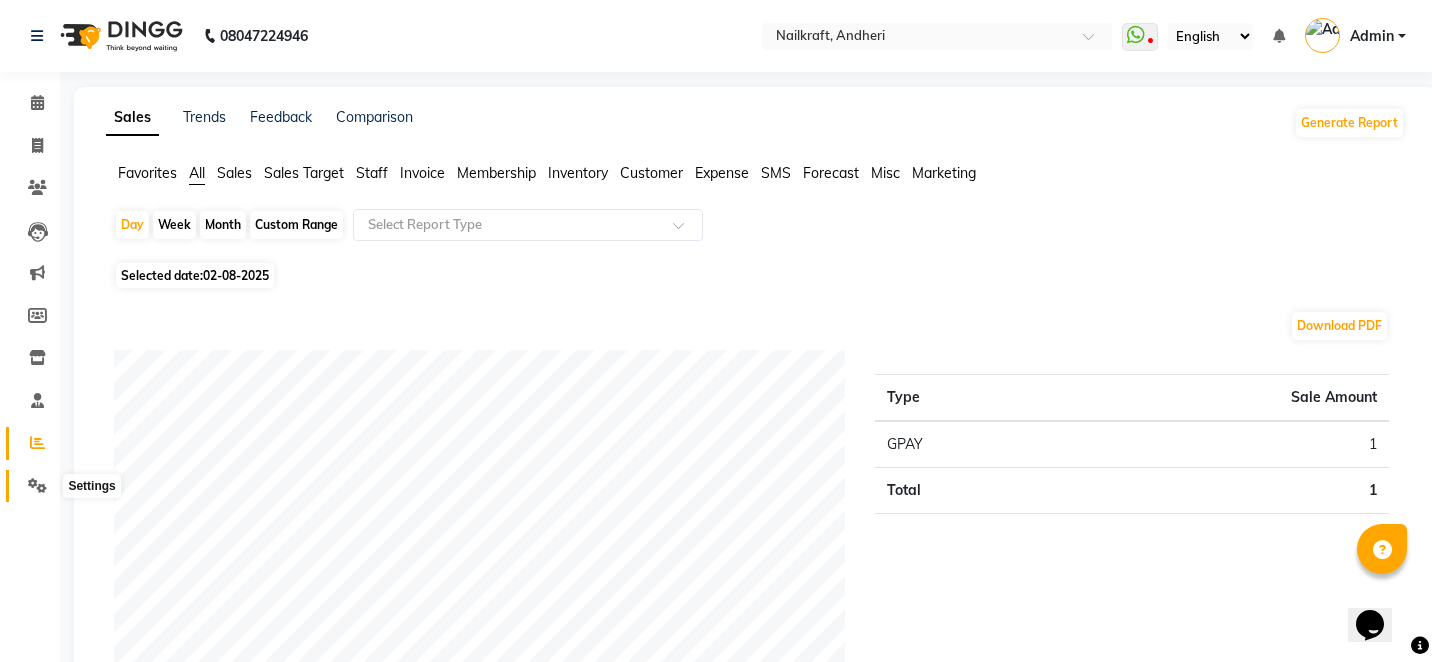 click 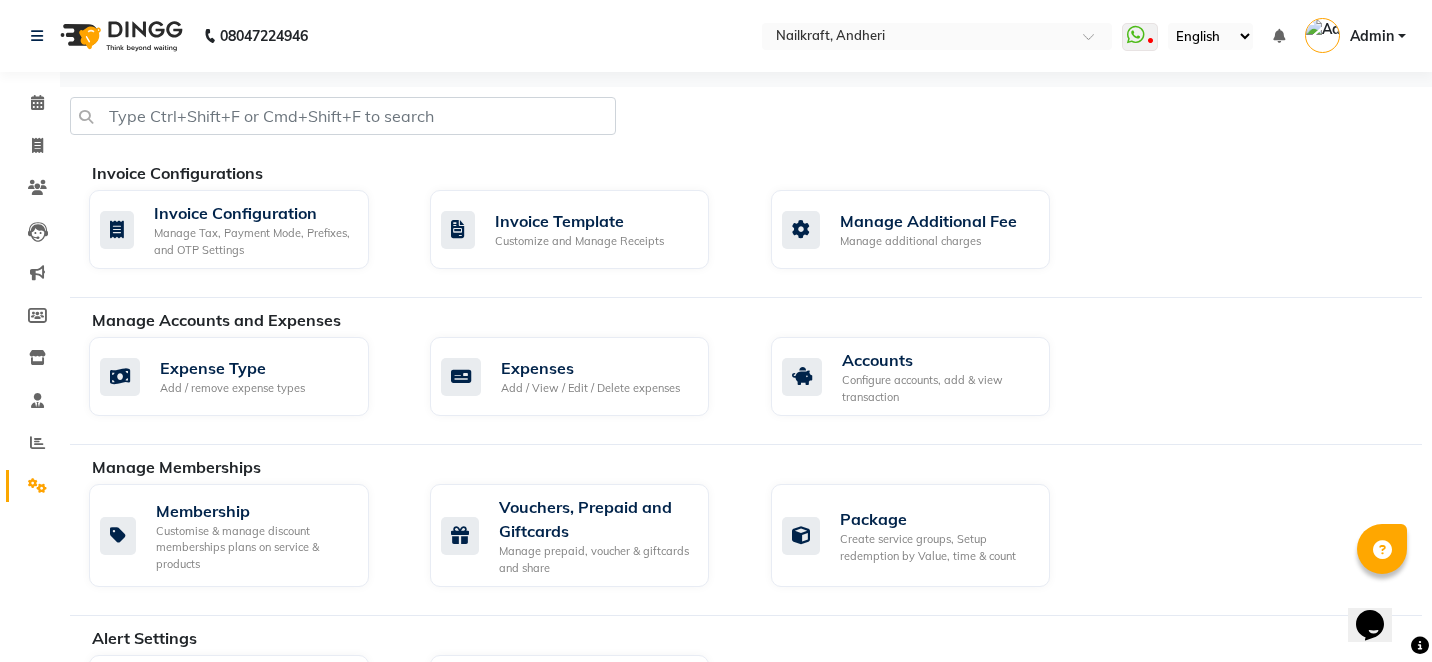 click on "Expense Type Add / remove expense types  Expenses Add / View / Edit / Delete expenses  Accounts Configure accounts, add & view transaction" 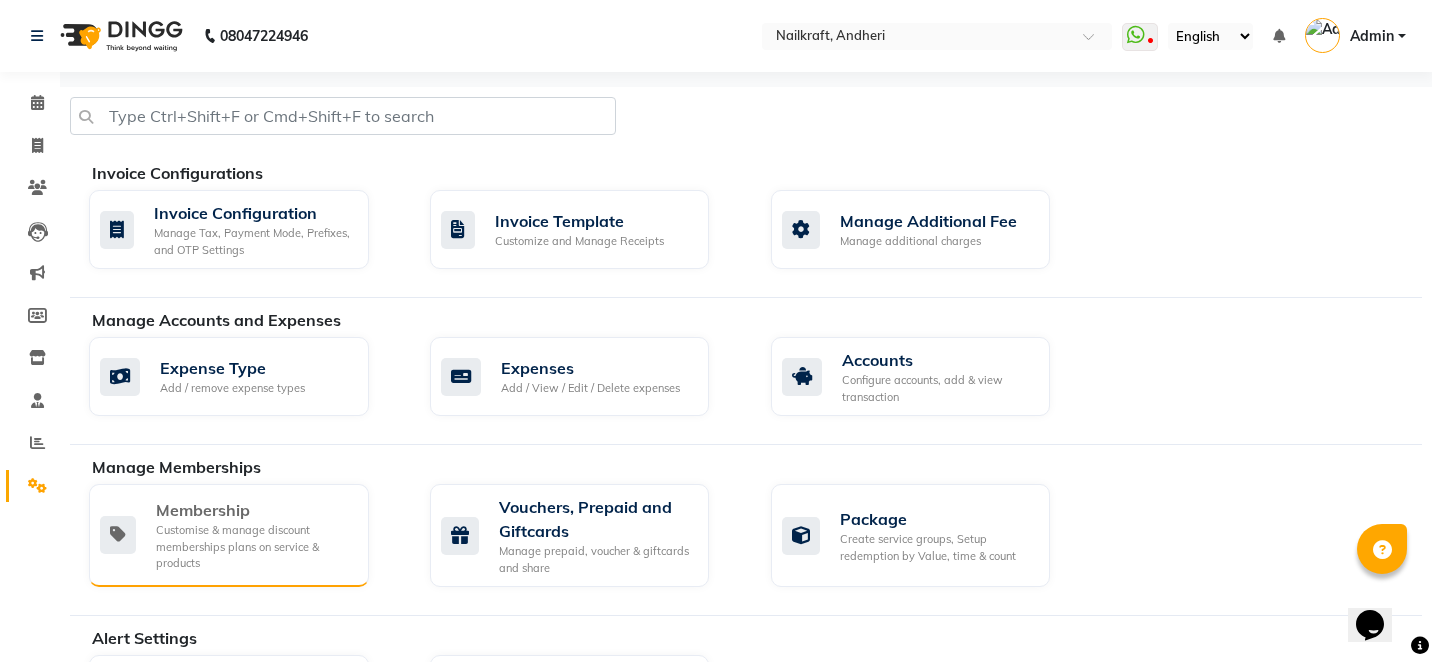 click on "Customise & manage discount memberships plans on service & products" 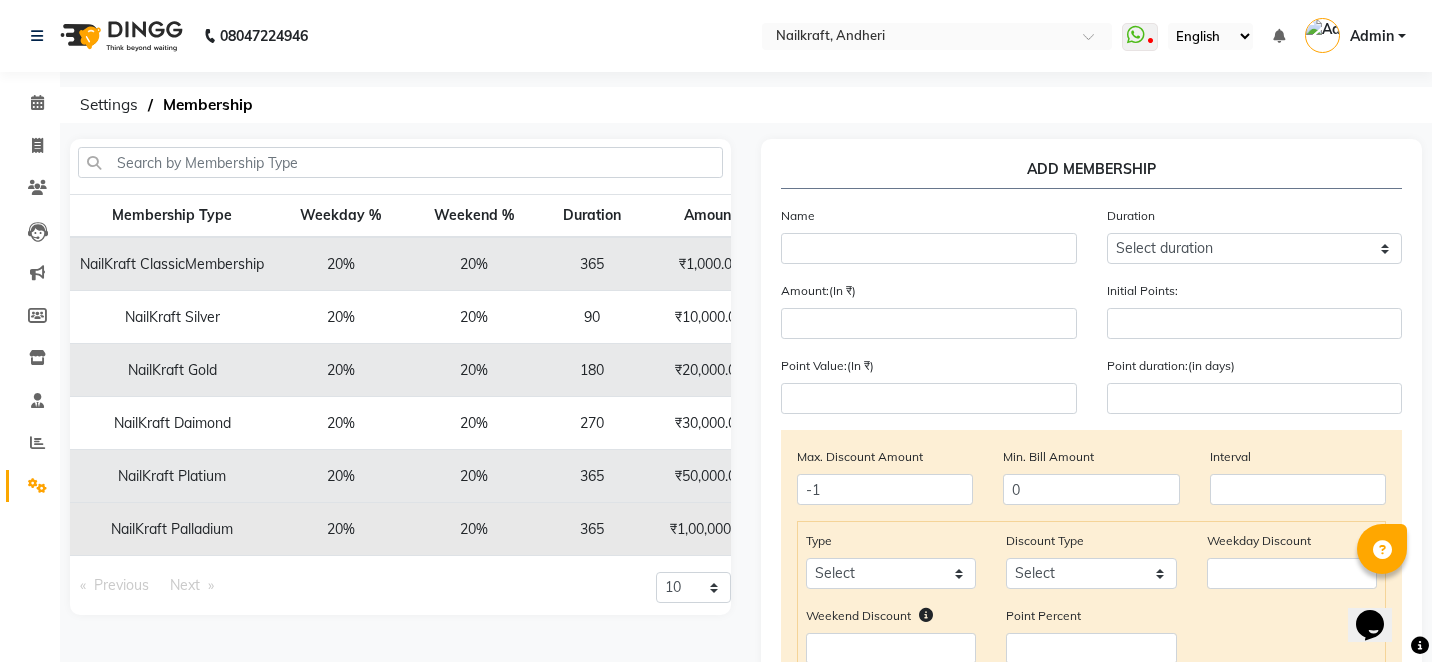 click on "365" 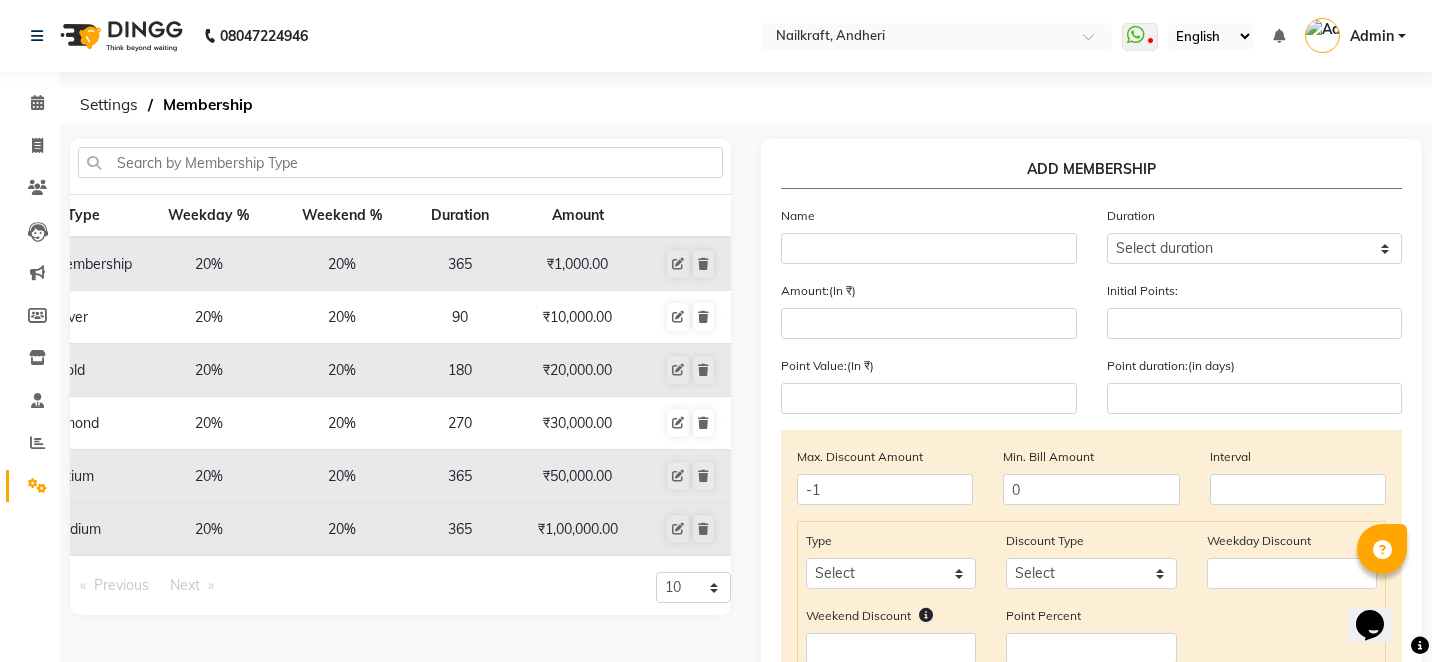 scroll, scrollTop: 0, scrollLeft: 139, axis: horizontal 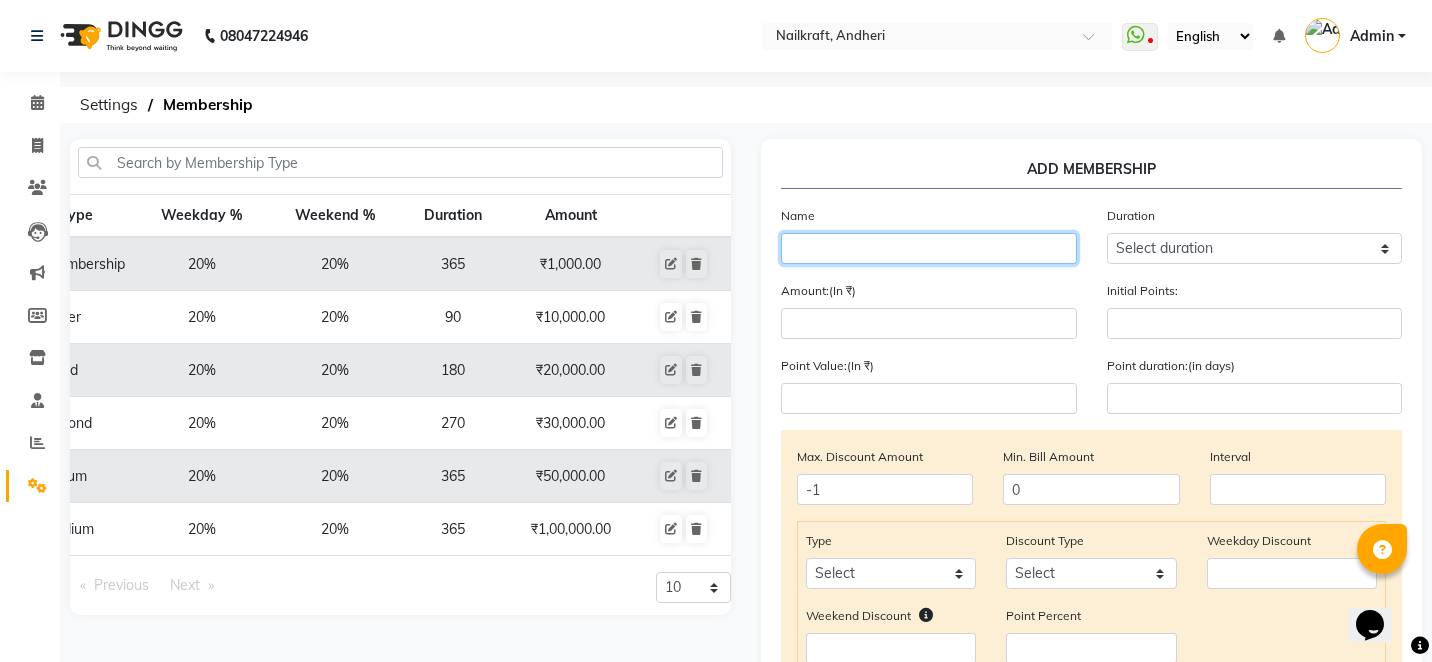 click 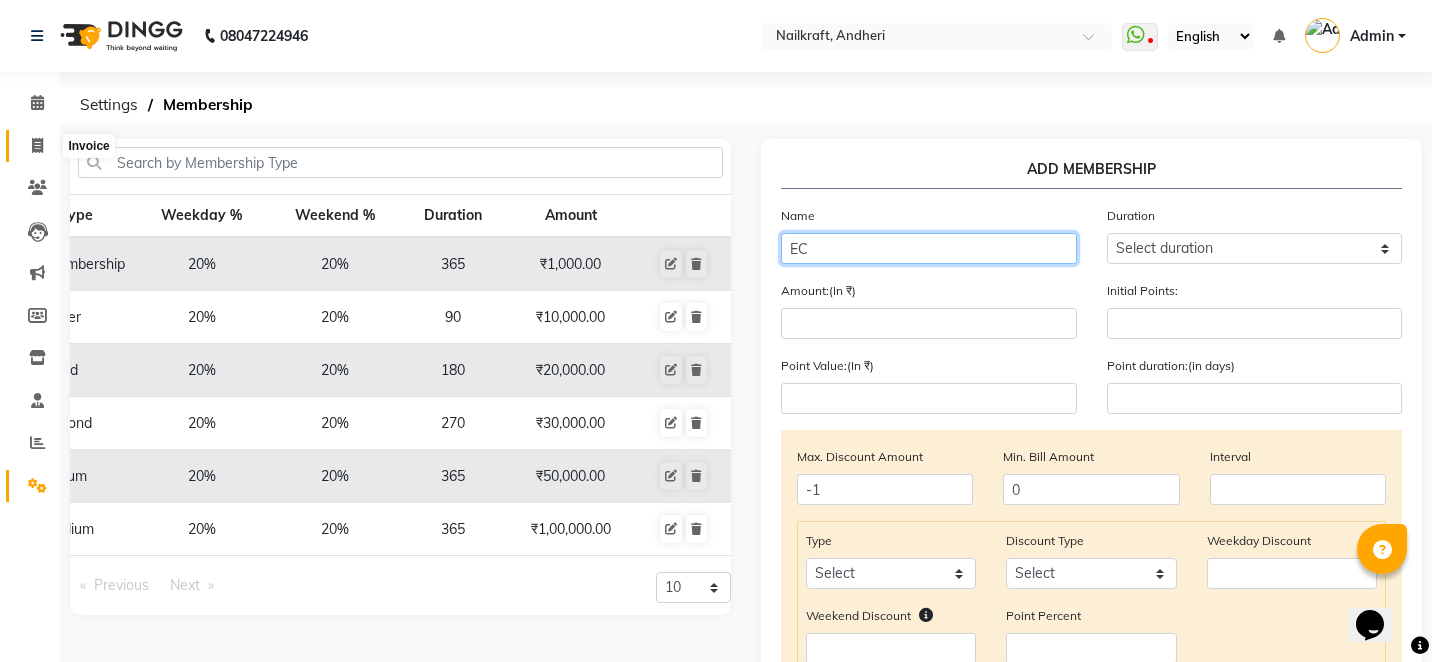 type on "EC" 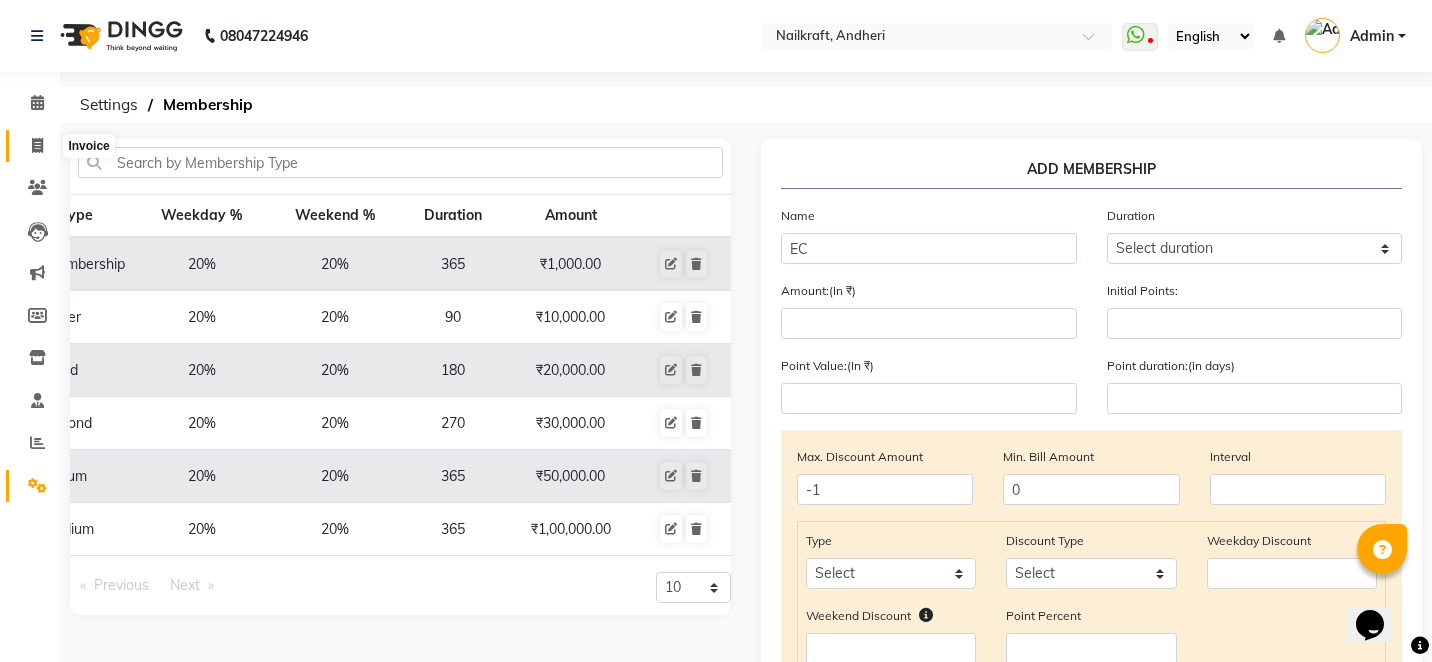 click 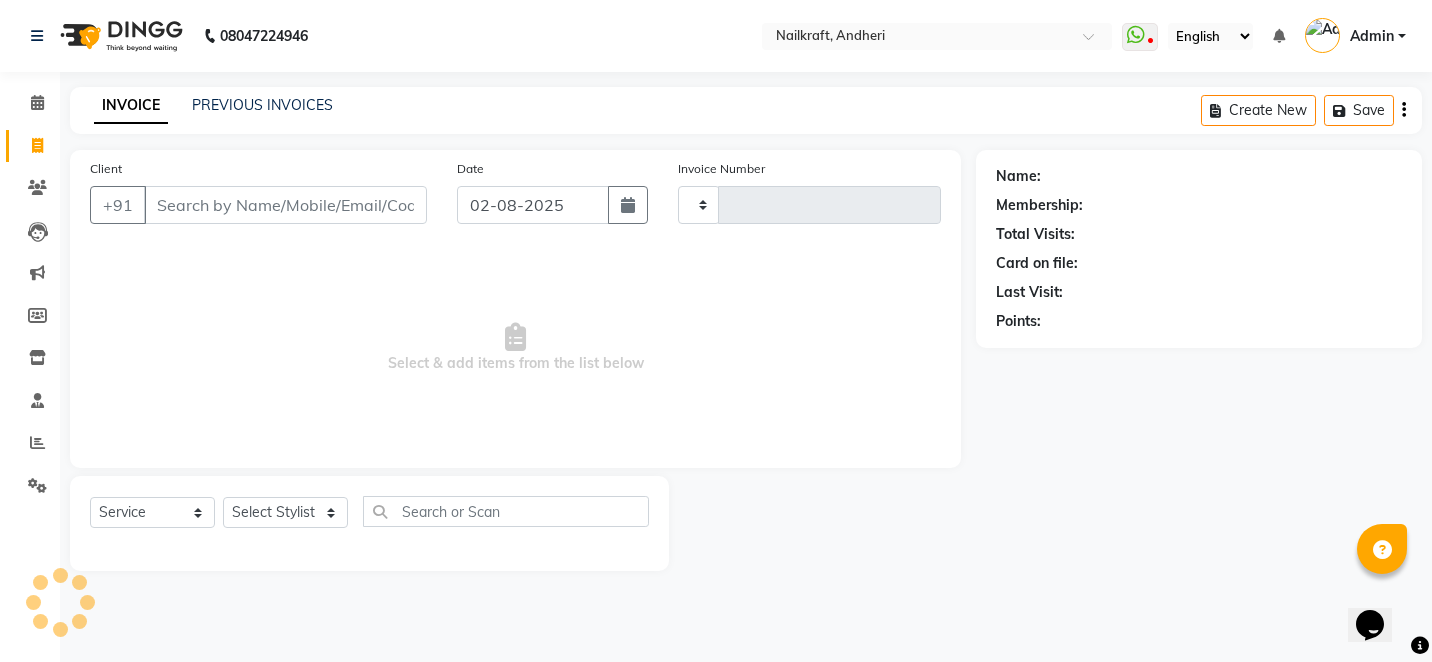type on "1702" 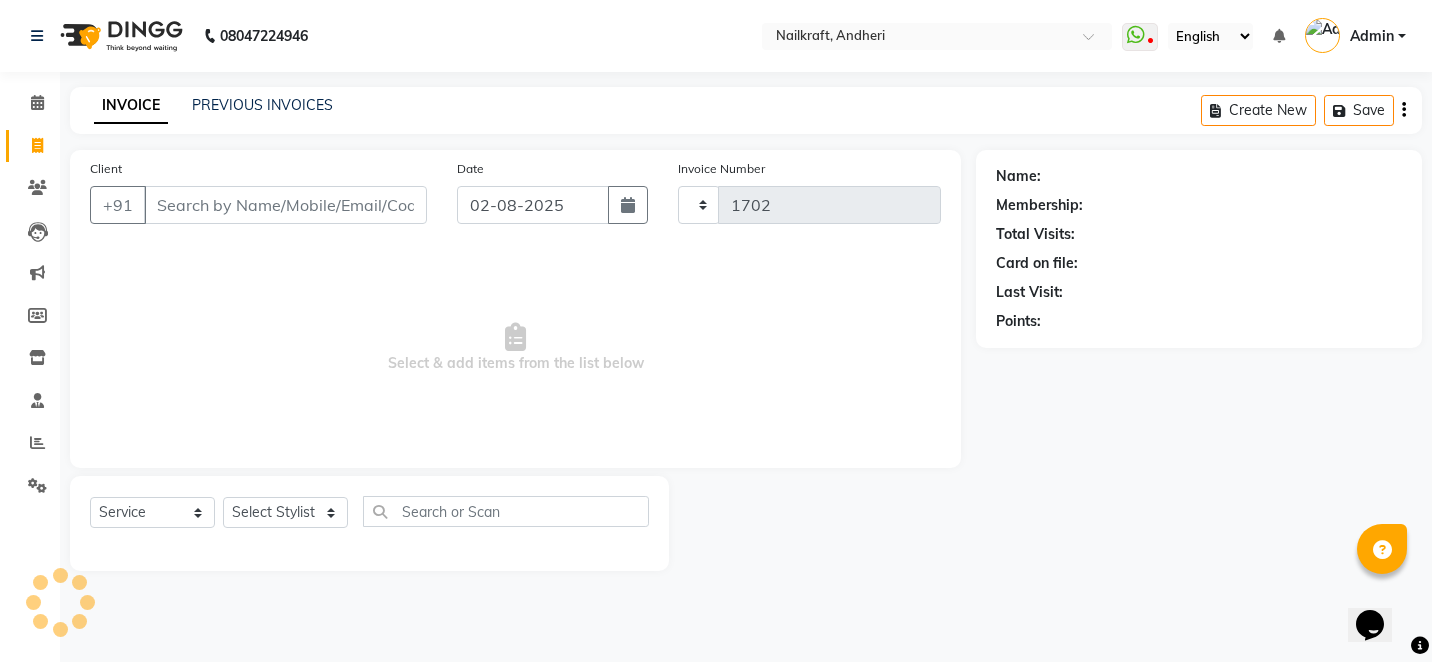 select on "6081" 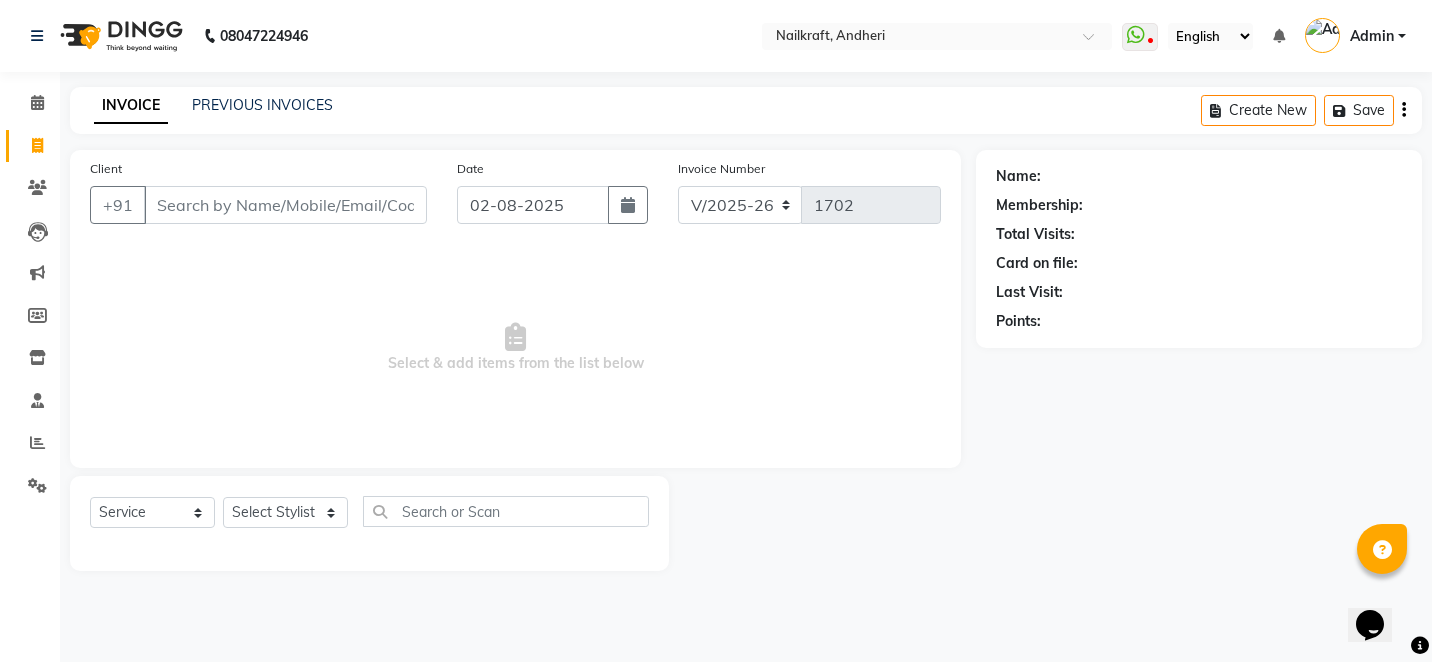 click on "Client" at bounding box center (285, 205) 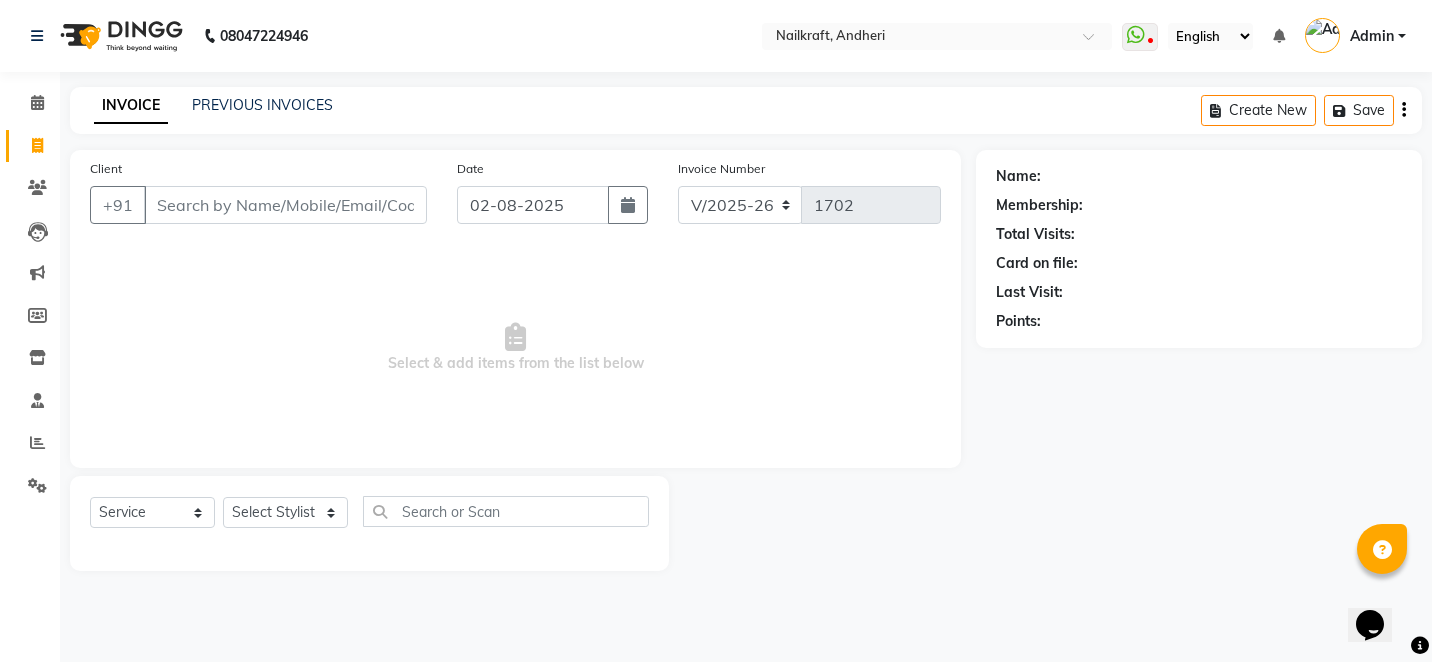 click on "Client" at bounding box center [285, 205] 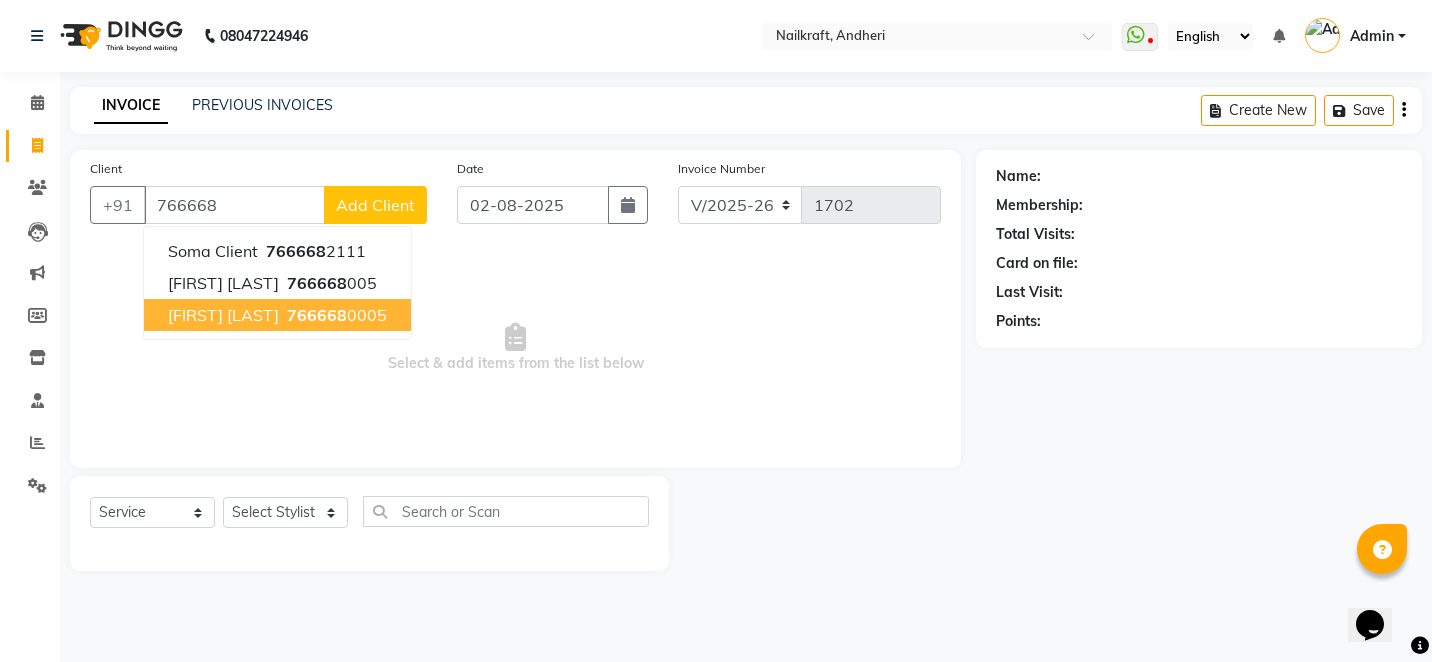click on "[FIRST] [LAST]   [NUMBER] [NUMBER]" at bounding box center [277, 315] 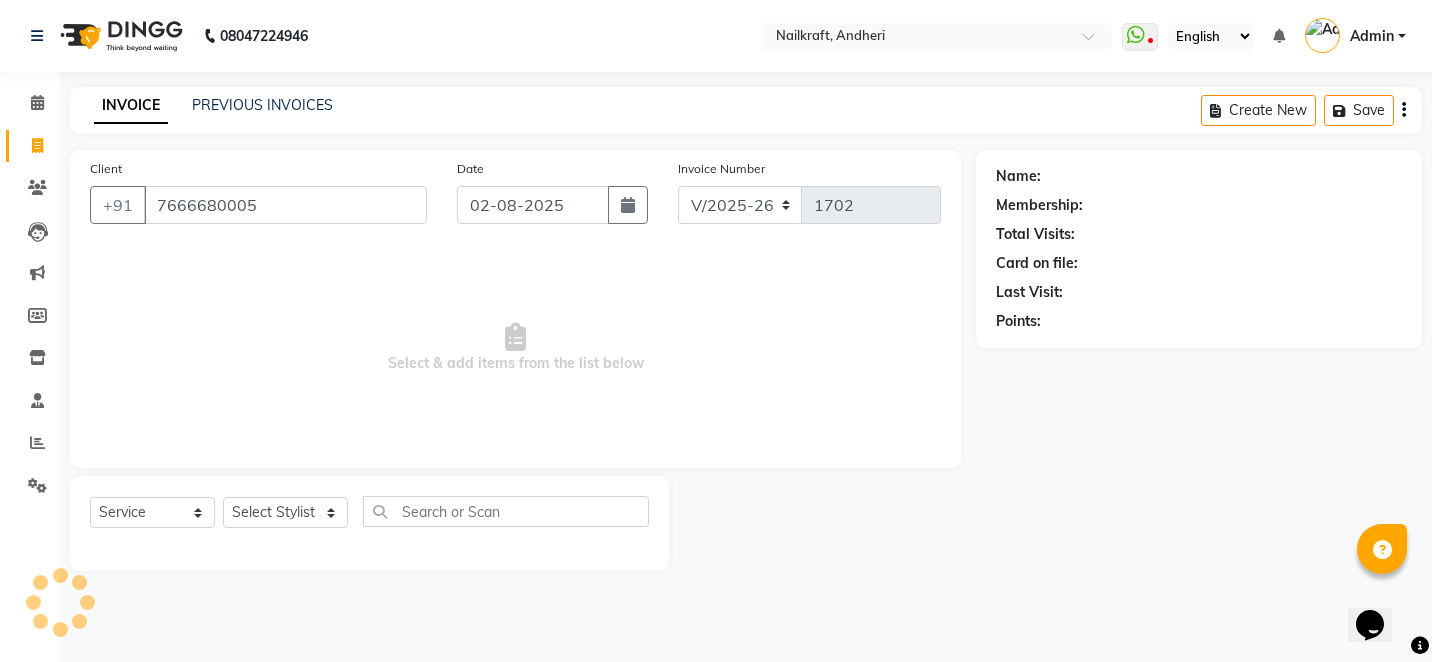 type on "7666680005" 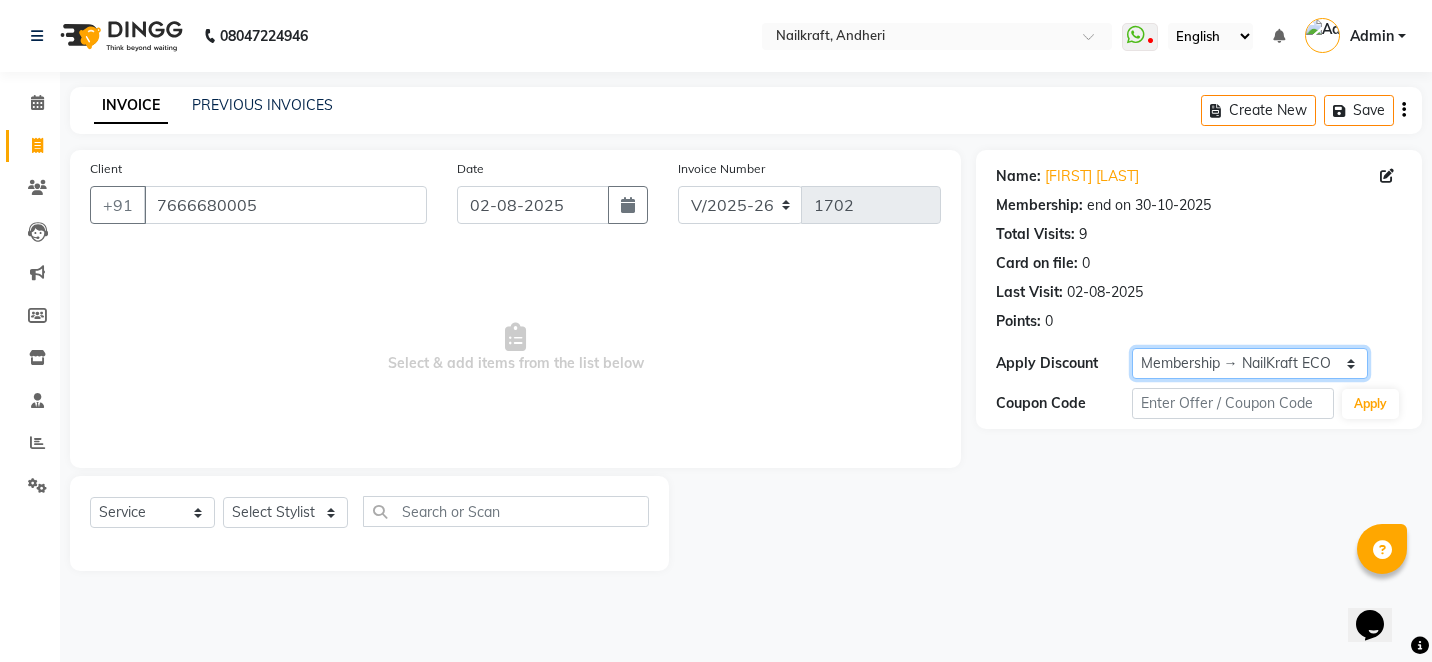click on "Select Membership → NailKraft ECO" 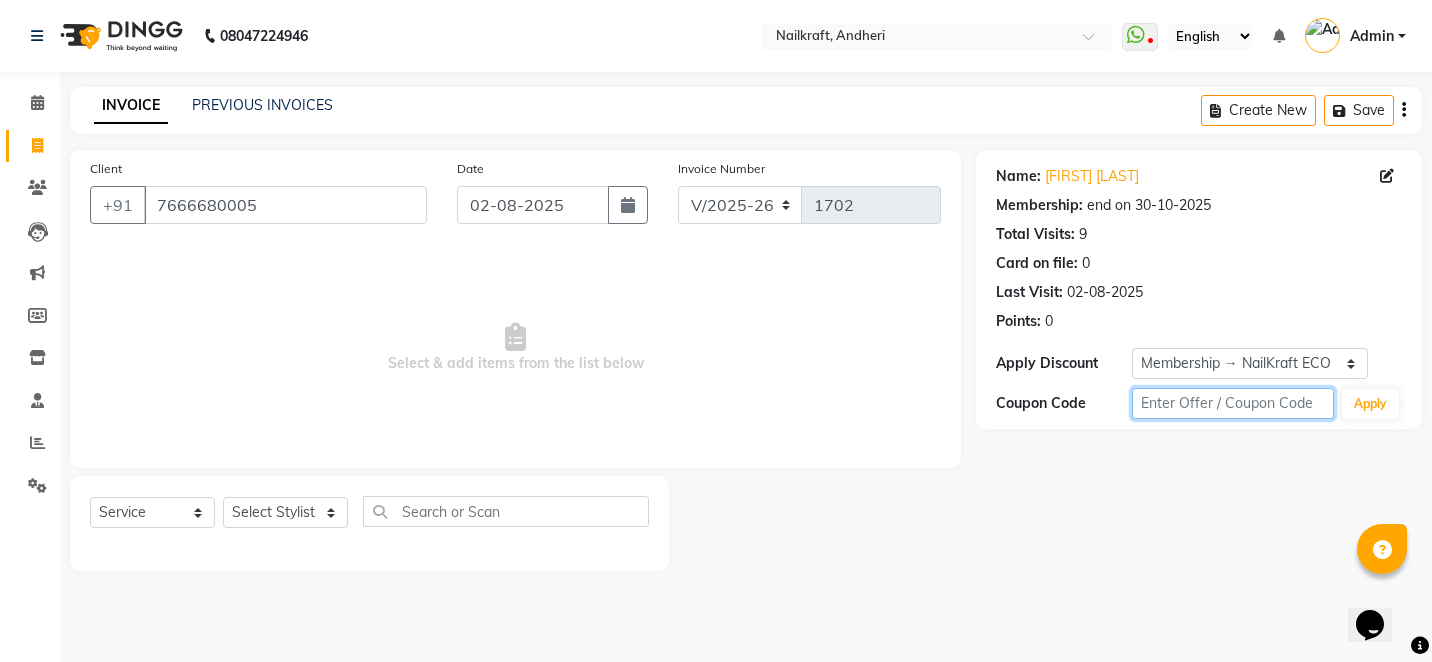 click 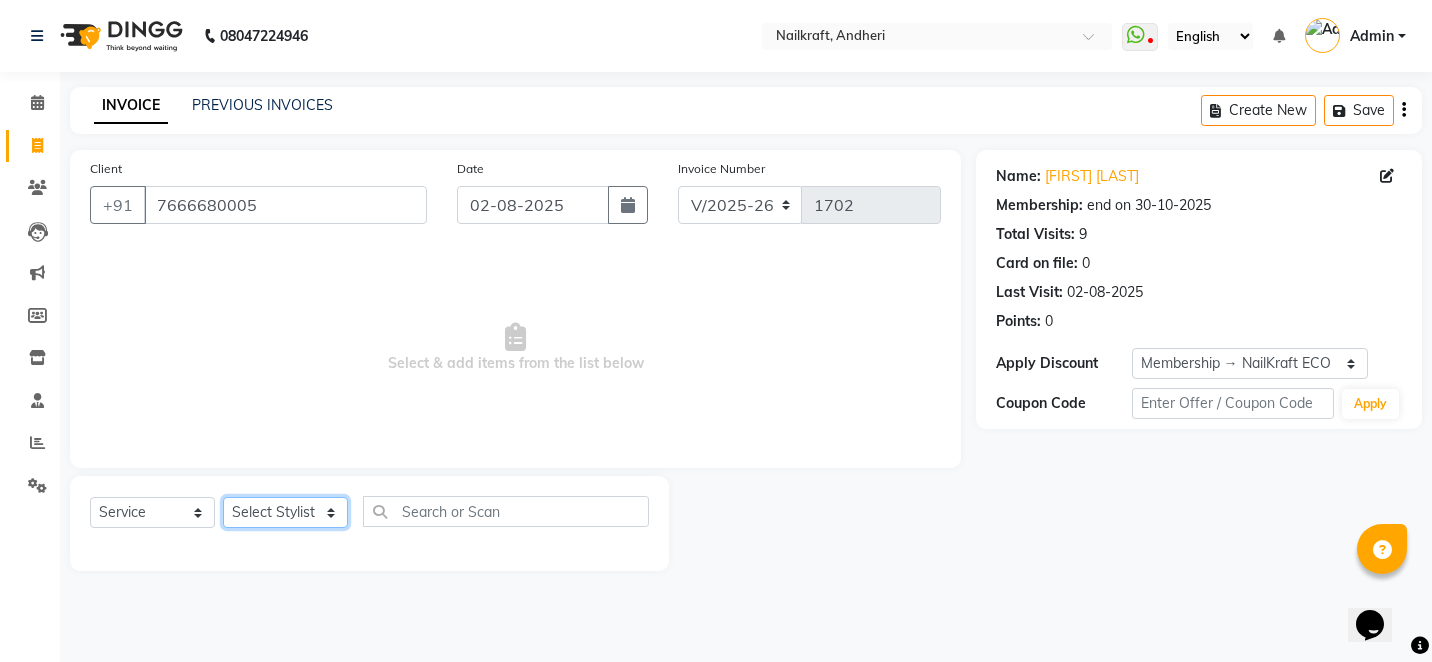 click on "Select Stylist Alam Arshad shaikh Deepali Deepu Chatry NailKraft Nikita NITA  CHAHAL  Sneha Balu Ichake Vaishali Vinod Yadav" 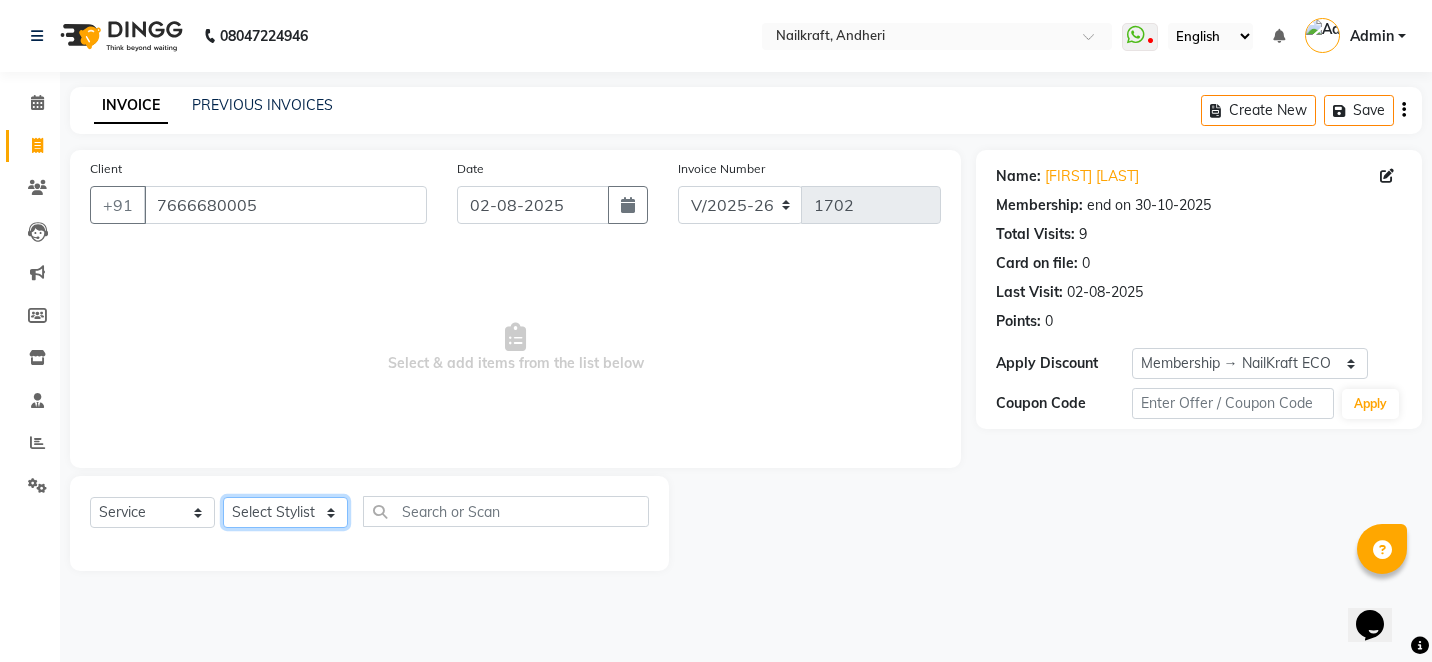 click on "Select Stylist Alam Arshad shaikh Deepali Deepu Chatry NailKraft Nikita NITA  CHAHAL  Sneha Balu Ichake Vaishali Vinod Yadav" 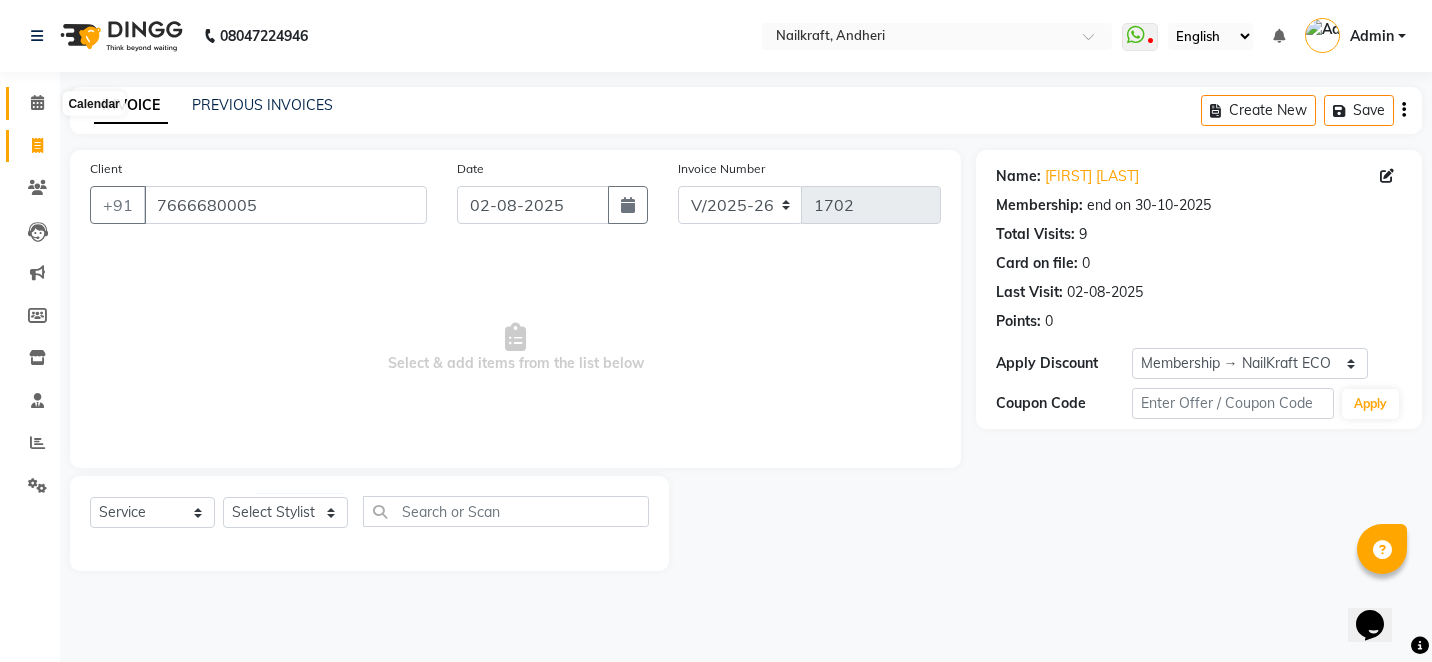 click 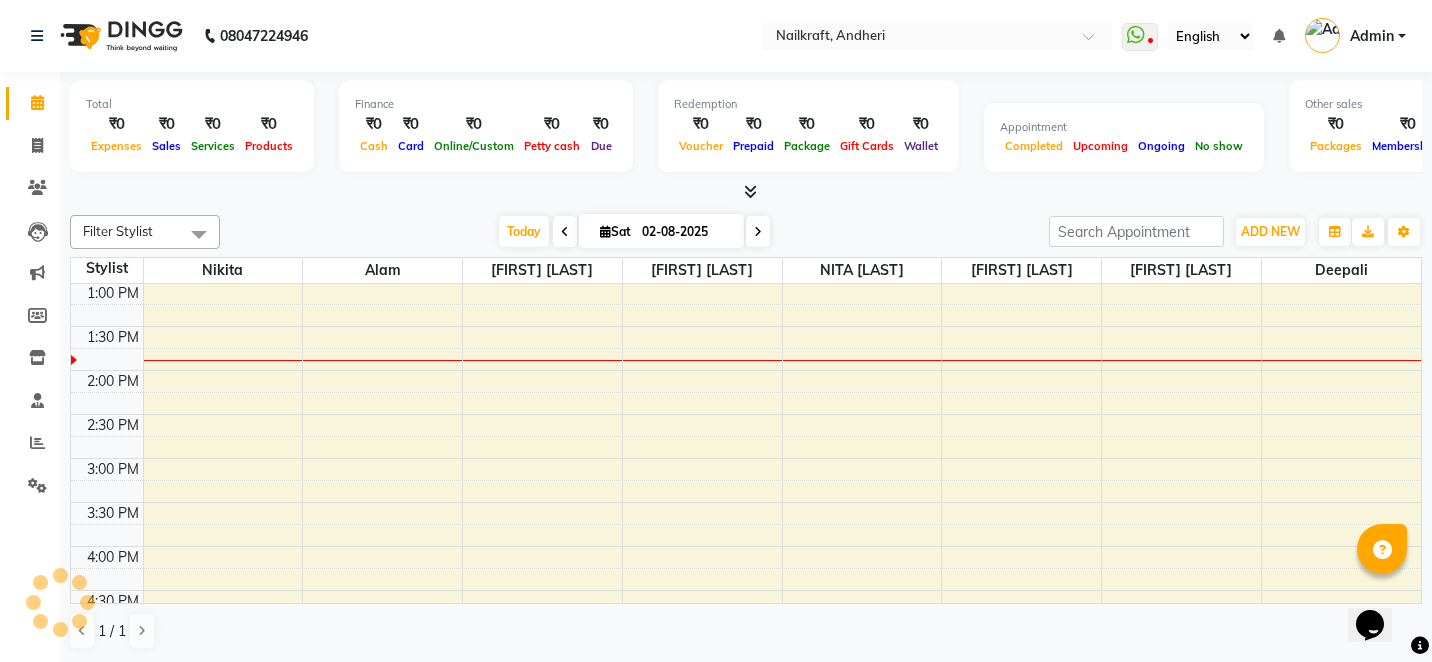scroll, scrollTop: 0, scrollLeft: 0, axis: both 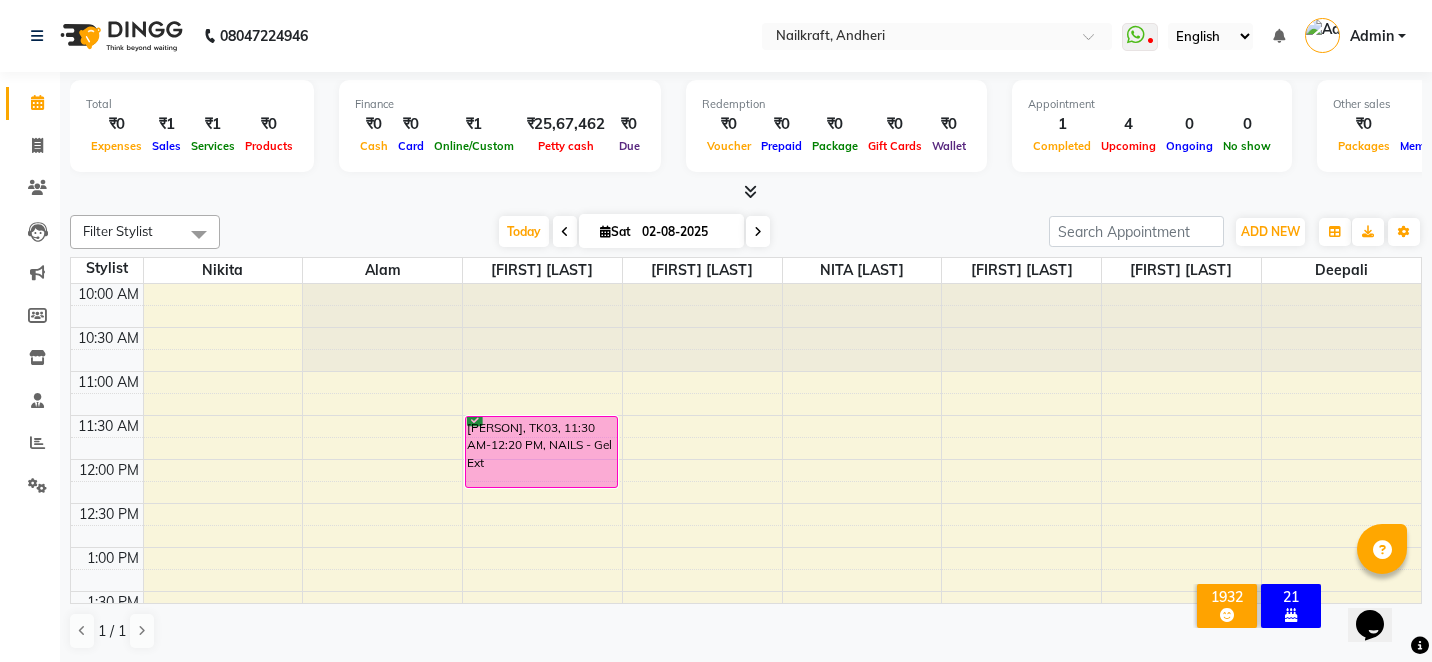 click at bounding box center [746, 192] 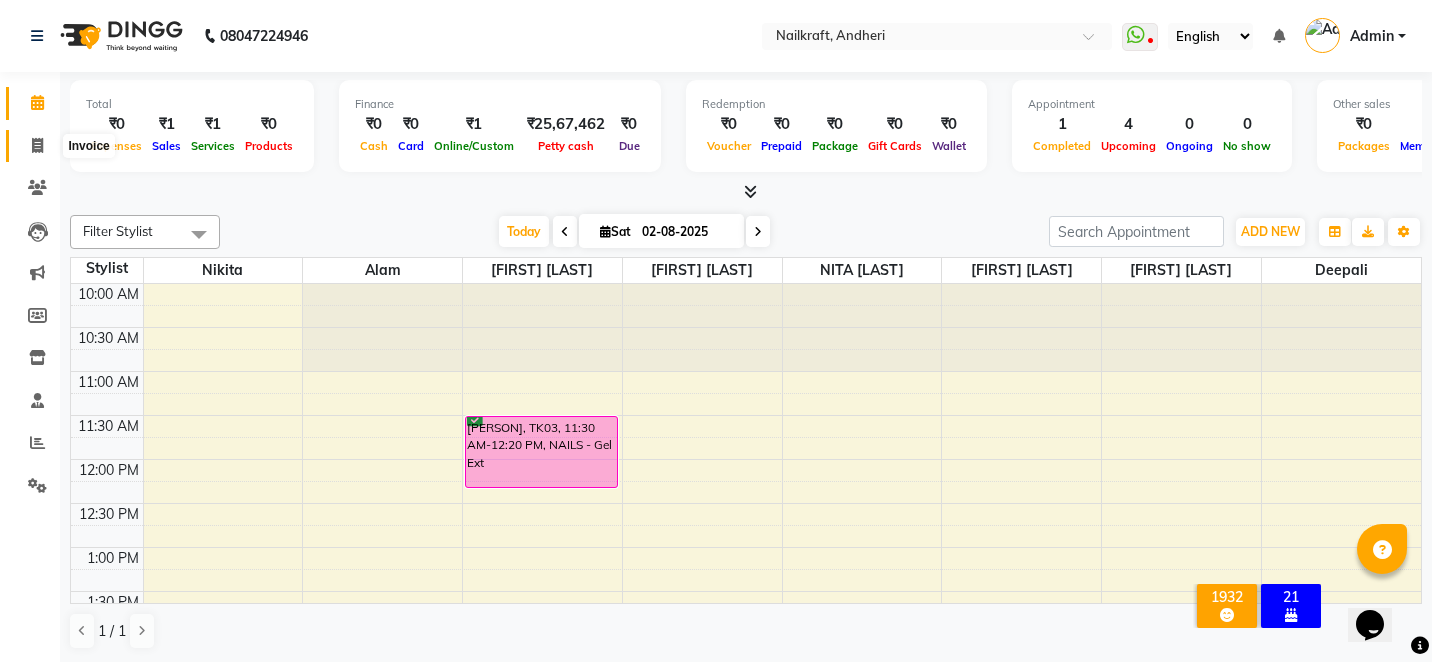 click 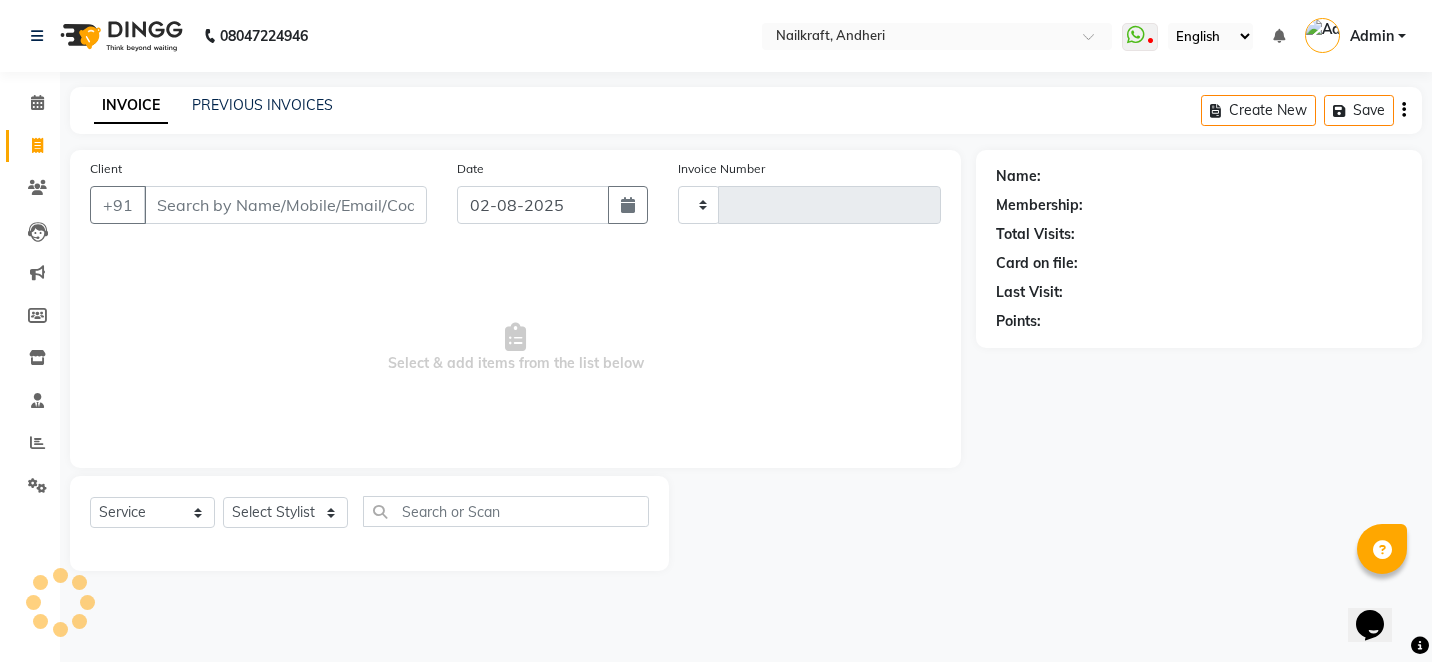type on "1702" 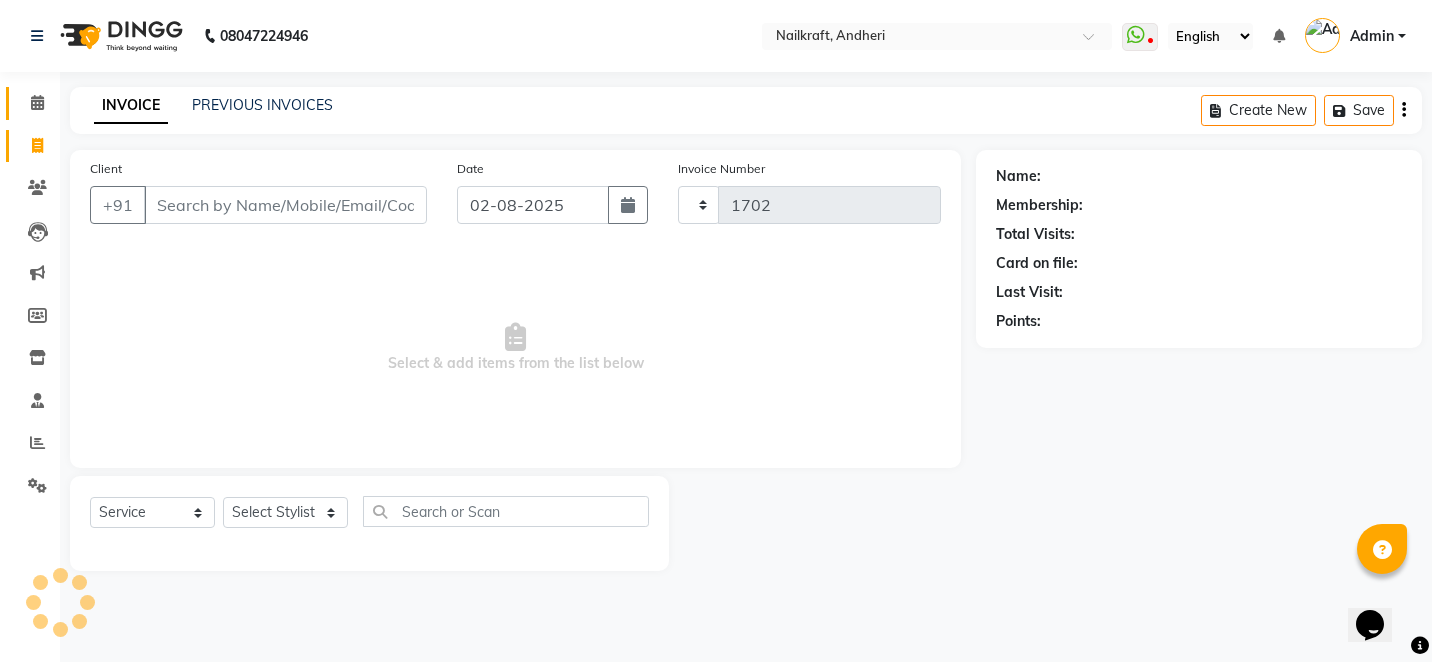select on "6081" 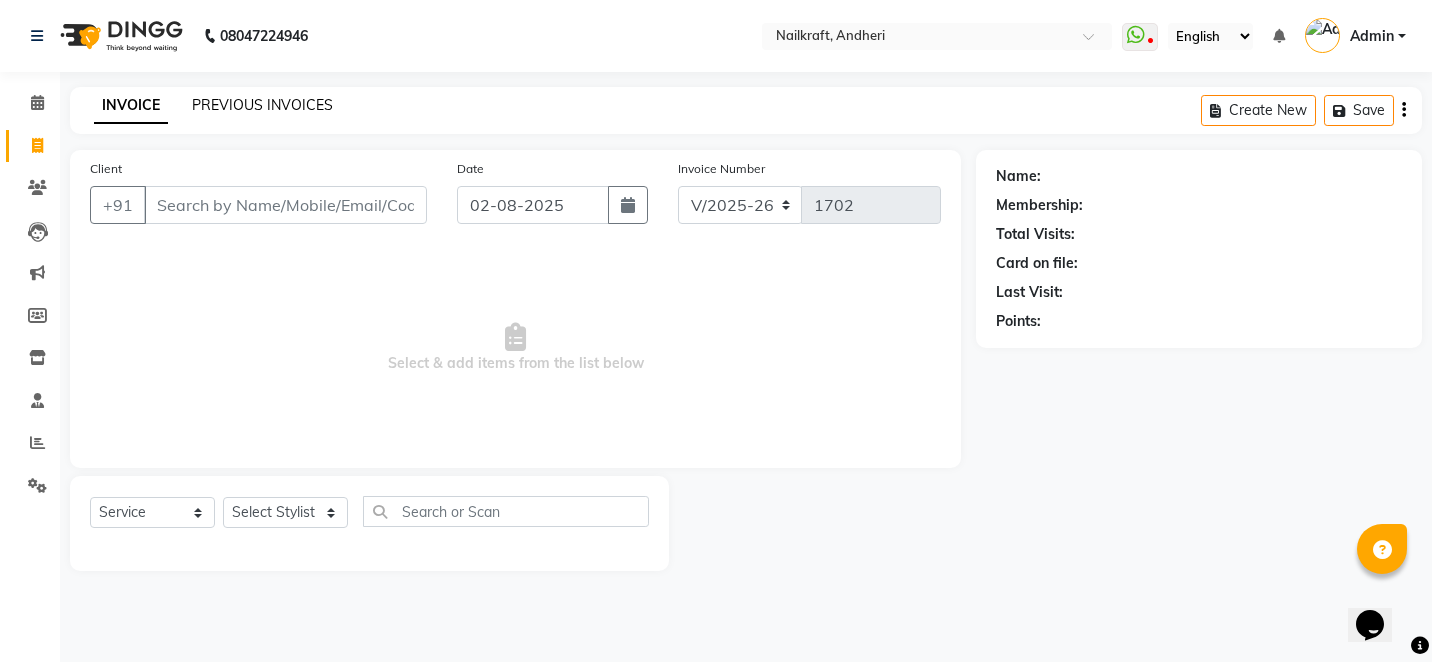 click on "PREVIOUS INVOICES" 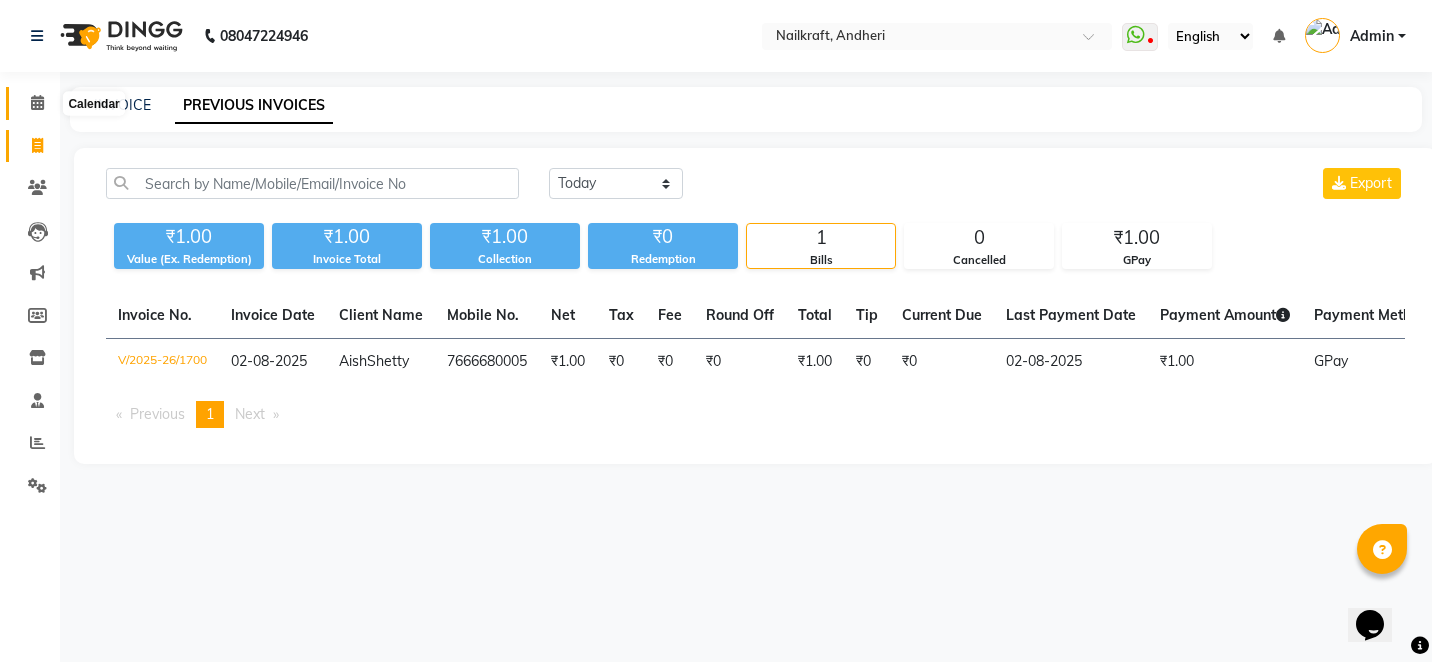 click 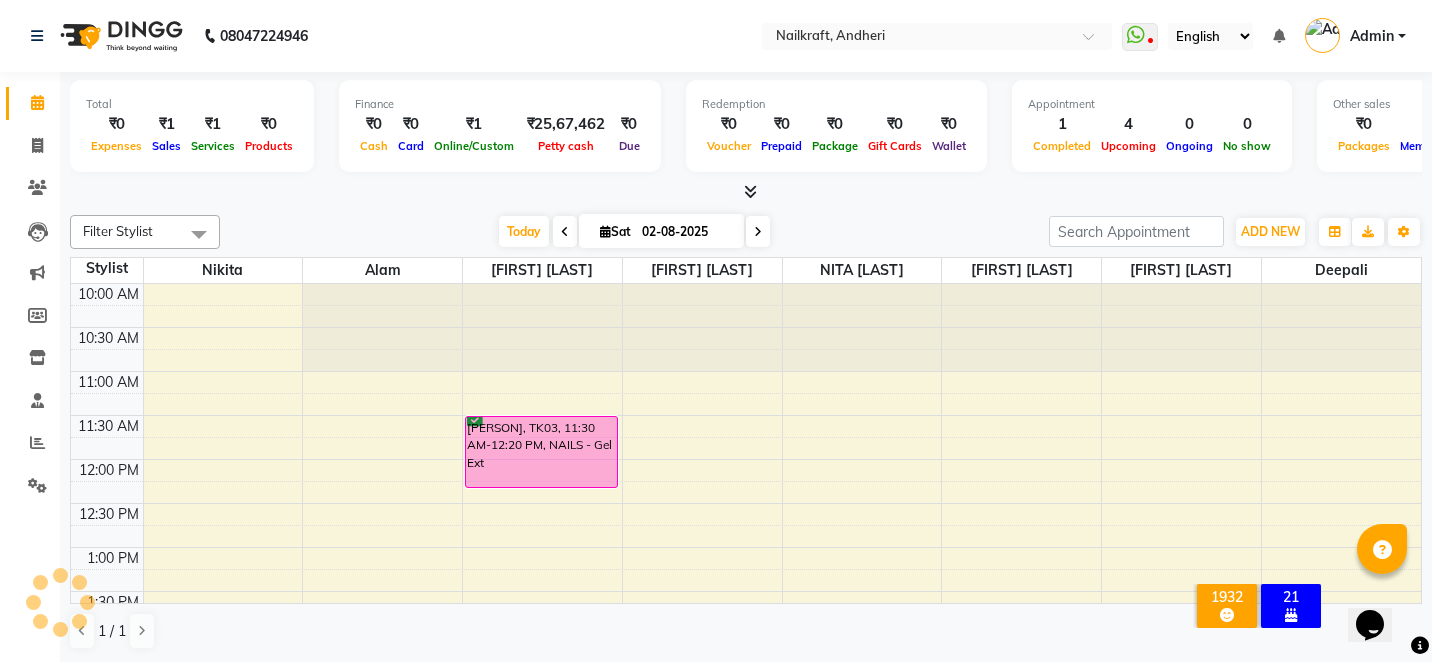 scroll, scrollTop: 265, scrollLeft: 0, axis: vertical 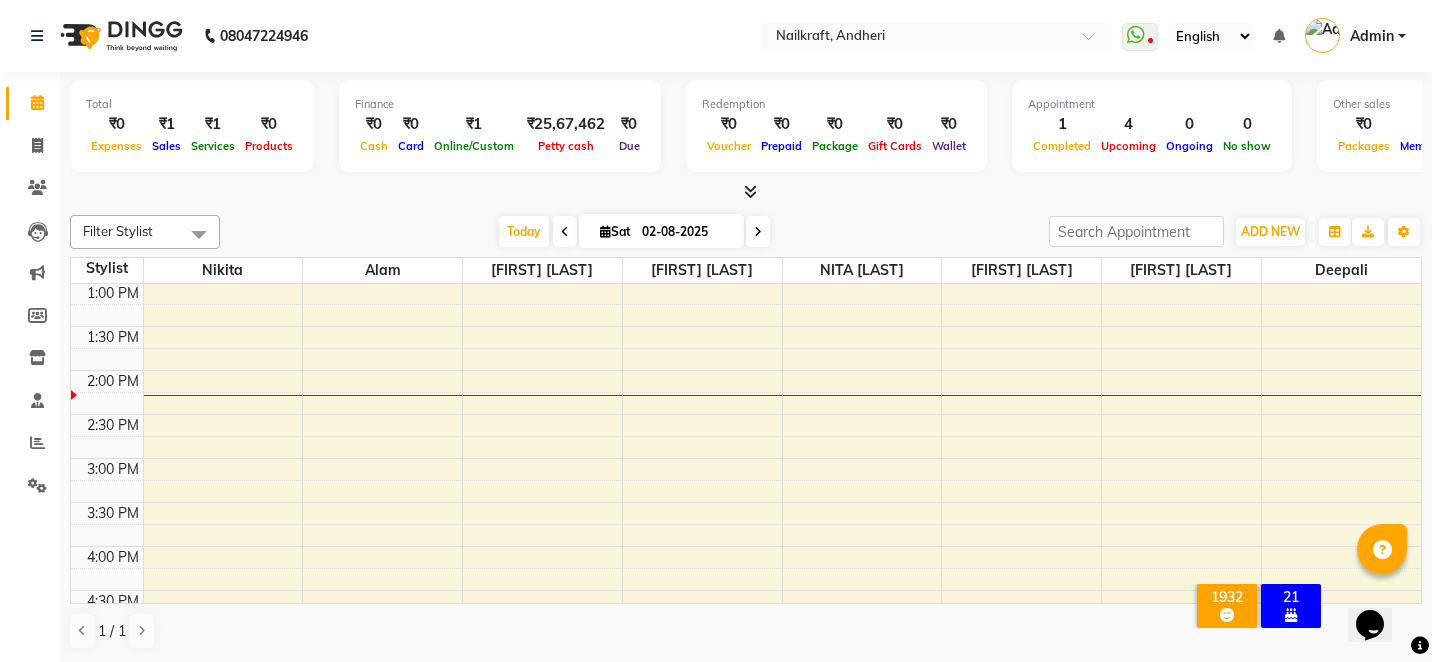 click on "Filter Stylist Select All Alam Arshad shaikh Deepali Deepu Chatry Nikita NITA  [LAST]  Sneha Balu Ichake Vaishali Vinod Yadav Today  Sat 02-08-2025 Toggle Dropdown Add Appointment Add Invoice Add Expense Add Attendance Add Client Add Transaction Toggle Dropdown Add Appointment Add Invoice Add Expense Add Attendance Add Client ADD NEW Toggle Dropdown Add Appointment Add Invoice Add Expense Add Attendance Add Client Add Transaction Filter Stylist Select All Alam Arshad shaikh Deepali Deepu Chatry Nikita NITA  [LAST]  Sneha Balu Ichake Vaishali Vinod Yadav Group By  Staff View   Room View  View as Vertical  Vertical - Week View  Horizontal  Horizontal - Week View  List  Toggle Dropdown Calendar Settings Manage Tags   Arrange Stylists   Reset Stylists  Full Screen  Show Available Stylist  Appointment Form Zoom 100% Staff/Room Display Count 8 Stylist Nikita Alam Sneha Balu Ichake Deepu Chatry NITA  [LAST]  Arshad shaikh Vaishali Vinod Yadav Deepali 10:00 AM 10:30 AM 11:00 AM 11:30 AM 12:00 PM 12:30 PM 1:00 PM" 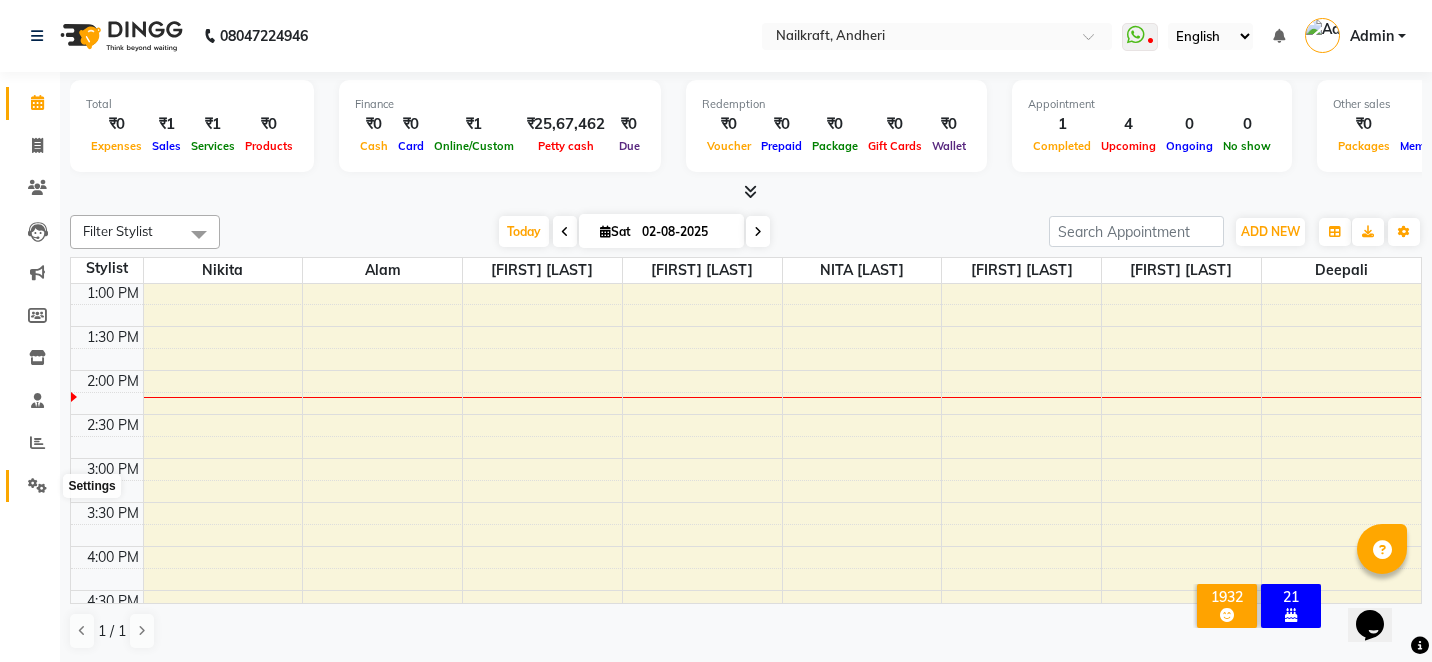 click 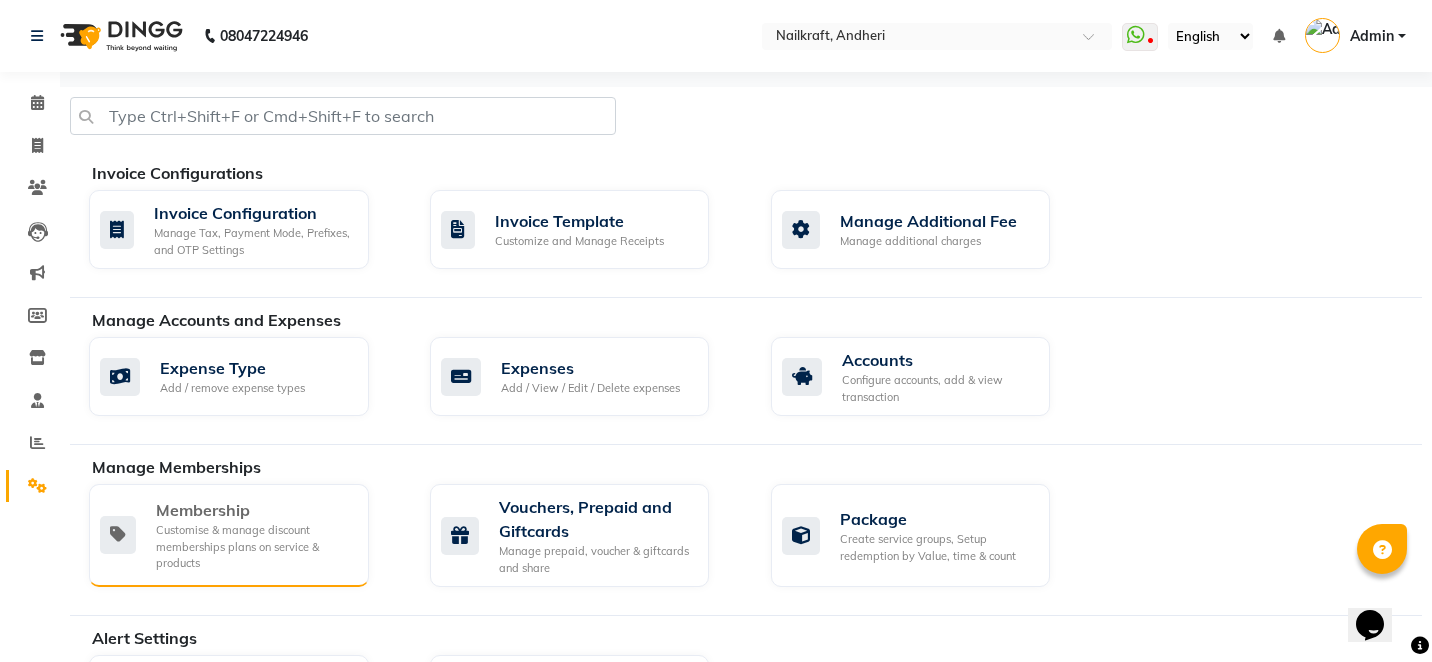click on "Membership" 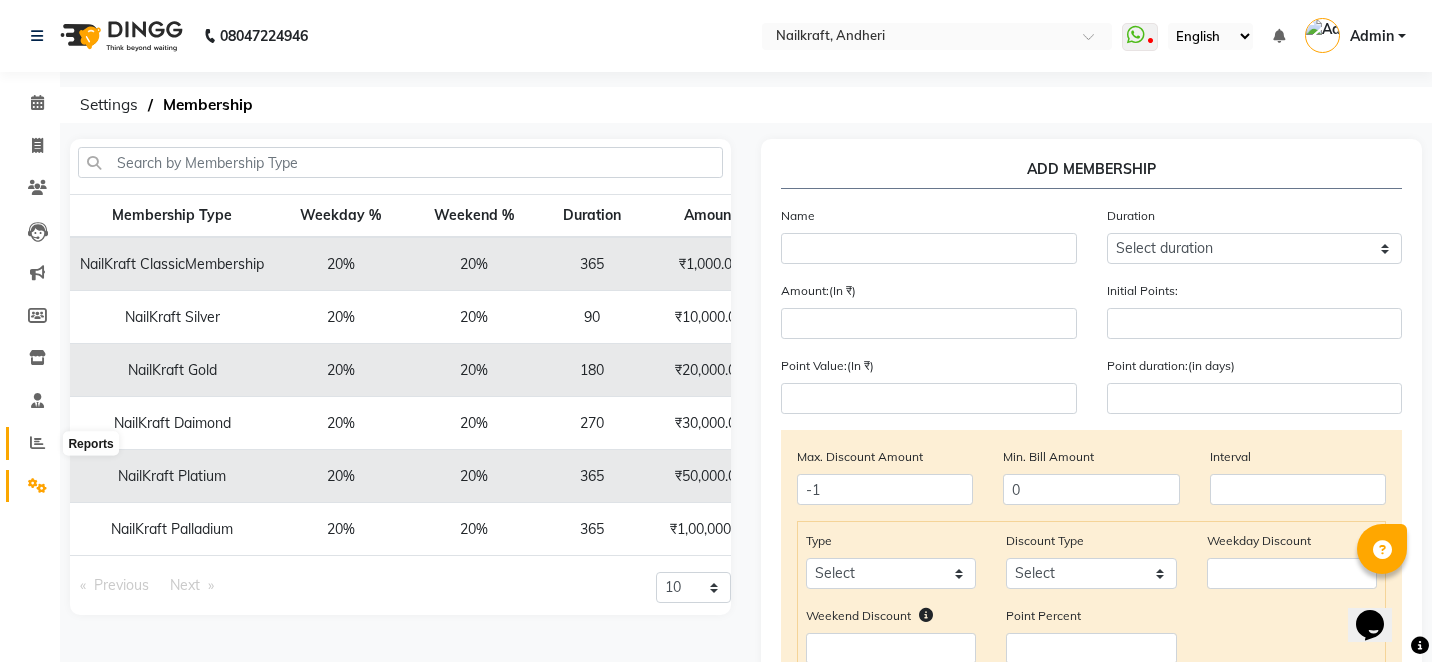 click 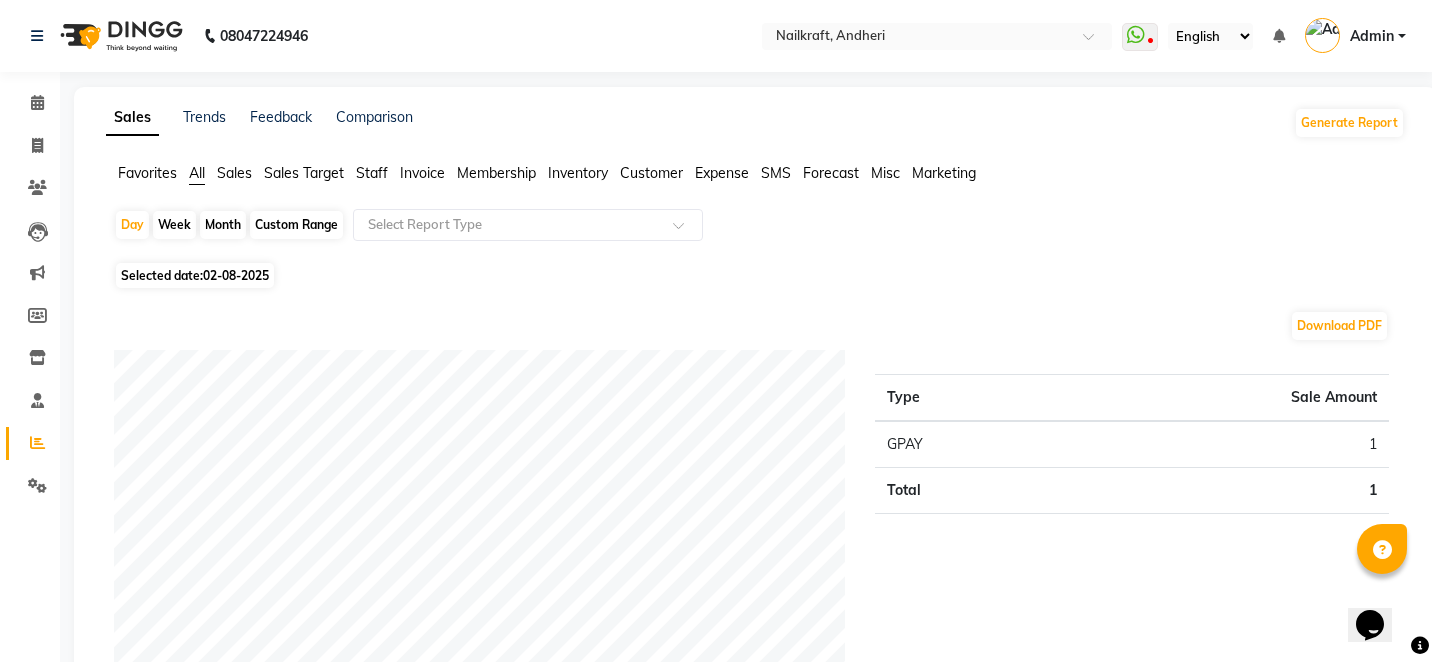 click on "02-08-2025" 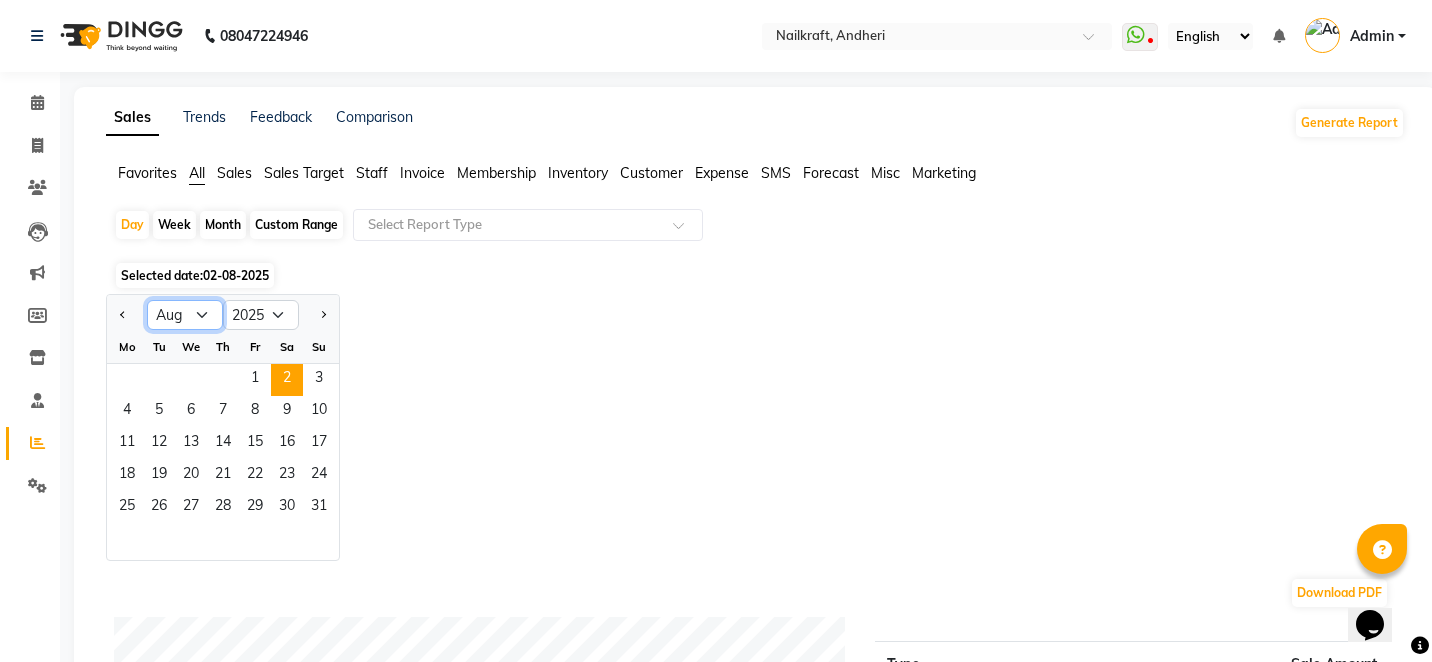 click on "Jan Feb Mar Apr May Jun Jul Aug Sep Oct Nov Dec" 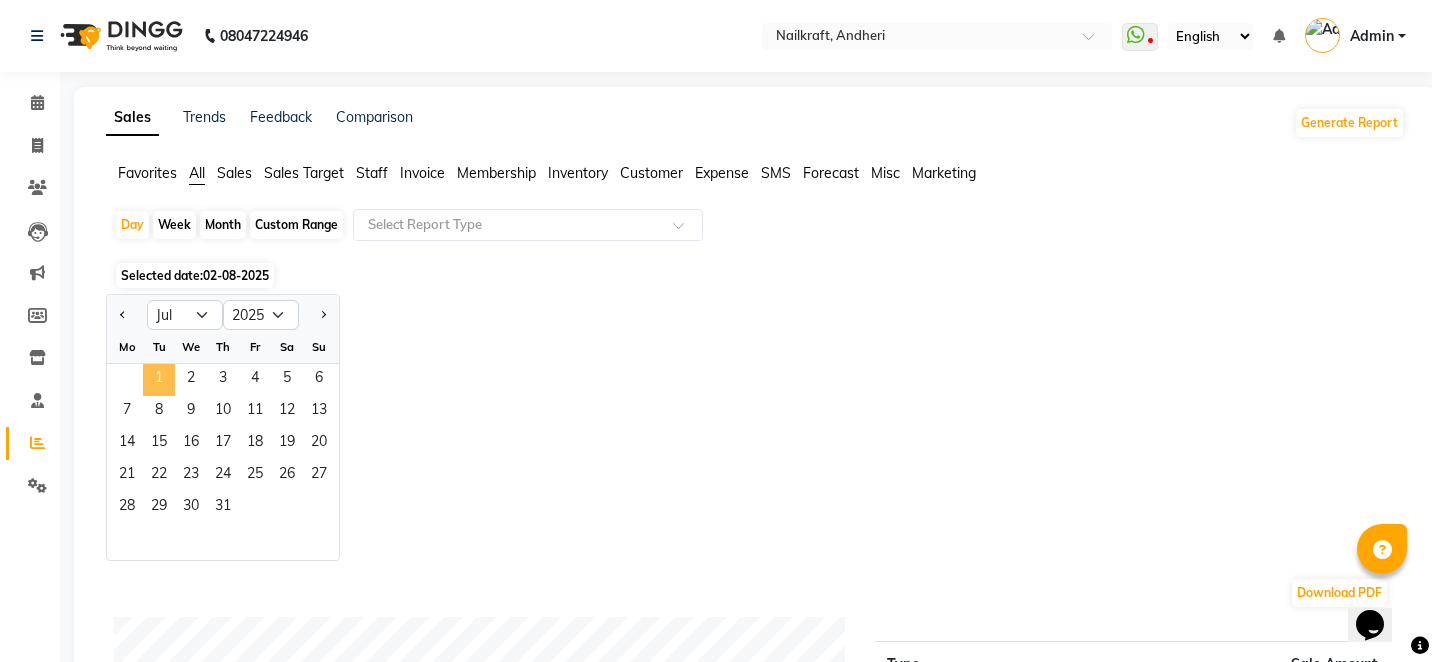 click on "1" 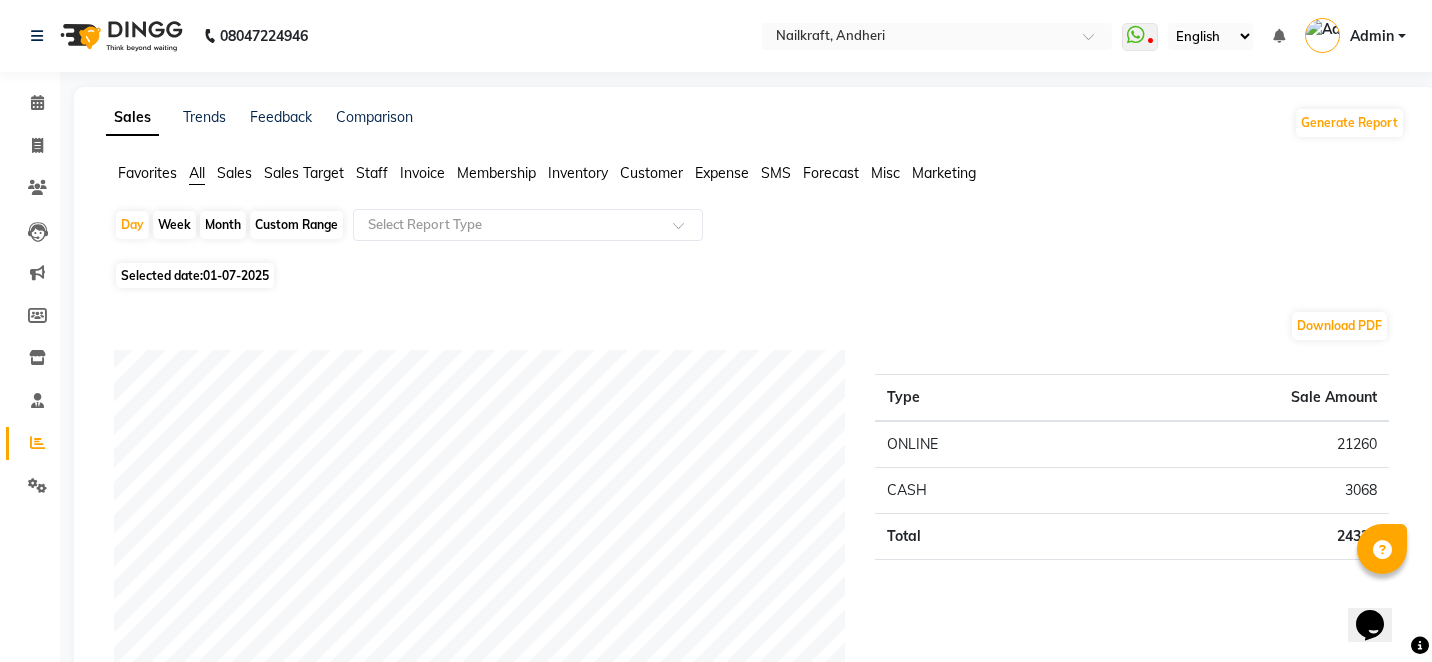 click on "Custom Range" 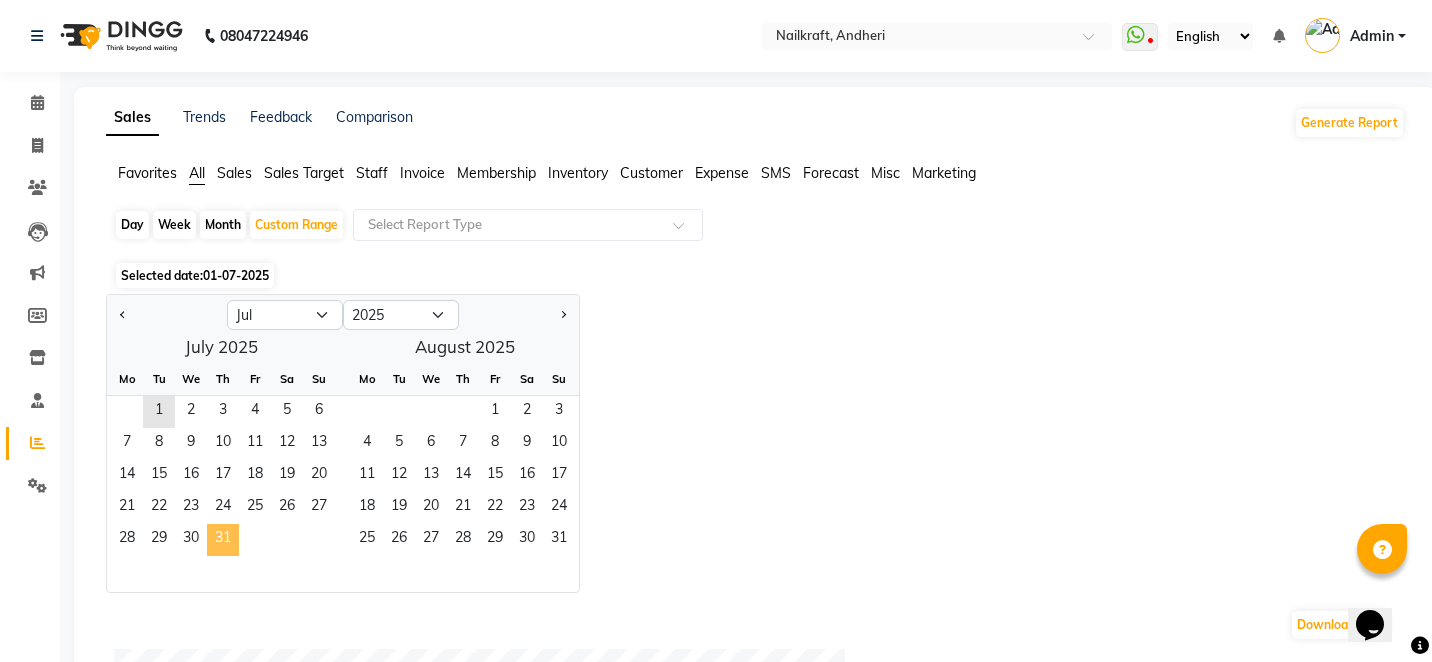 click on "31" 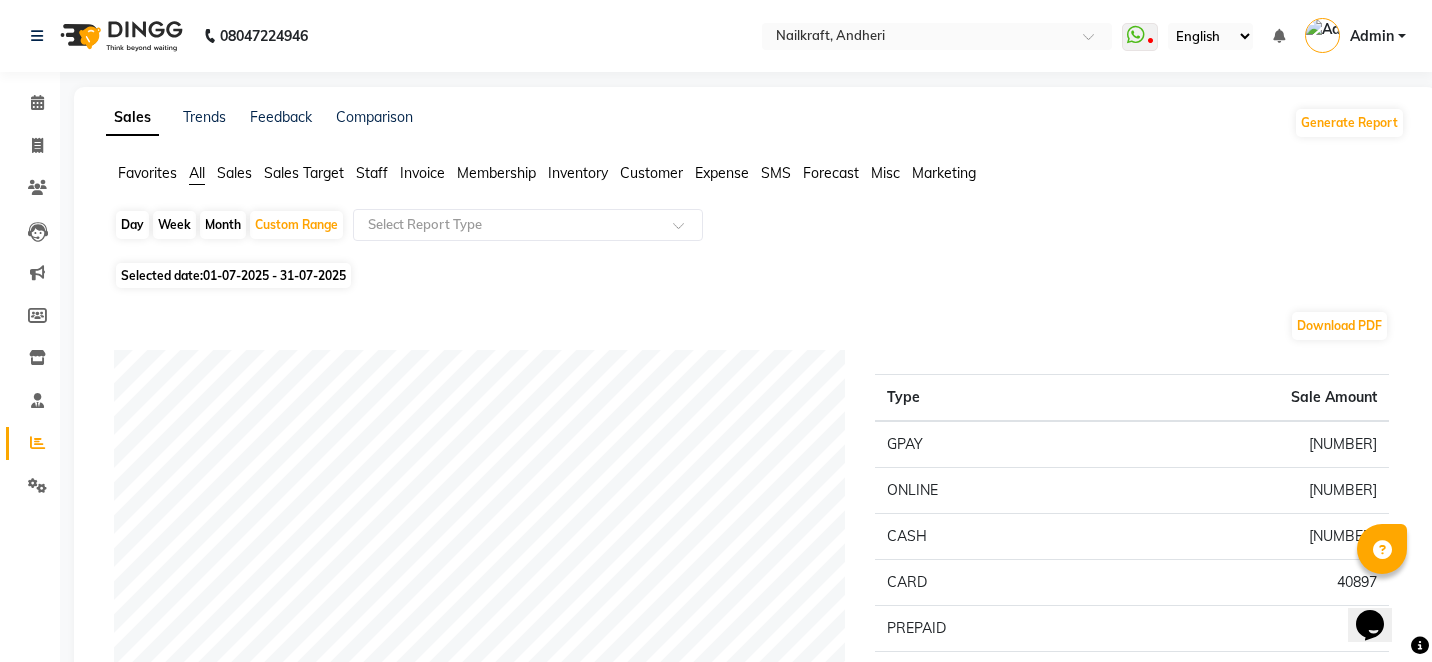 click on "Membership" 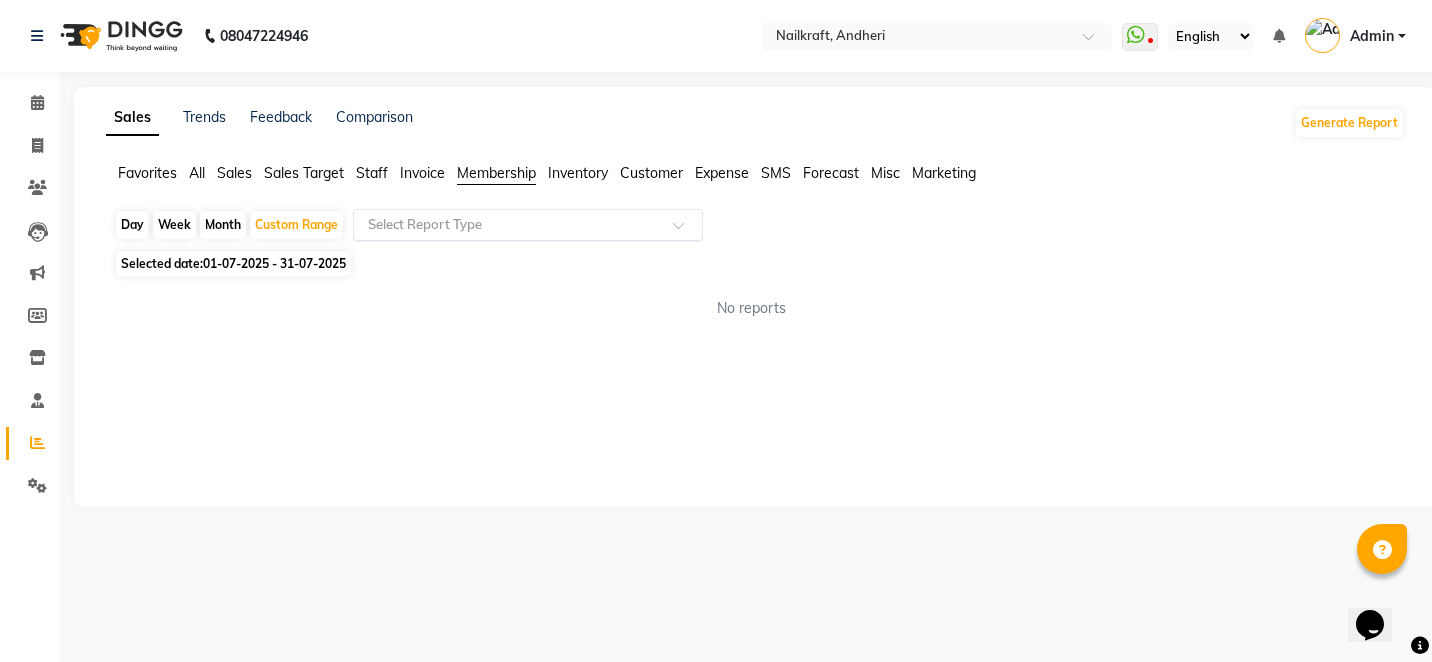 click 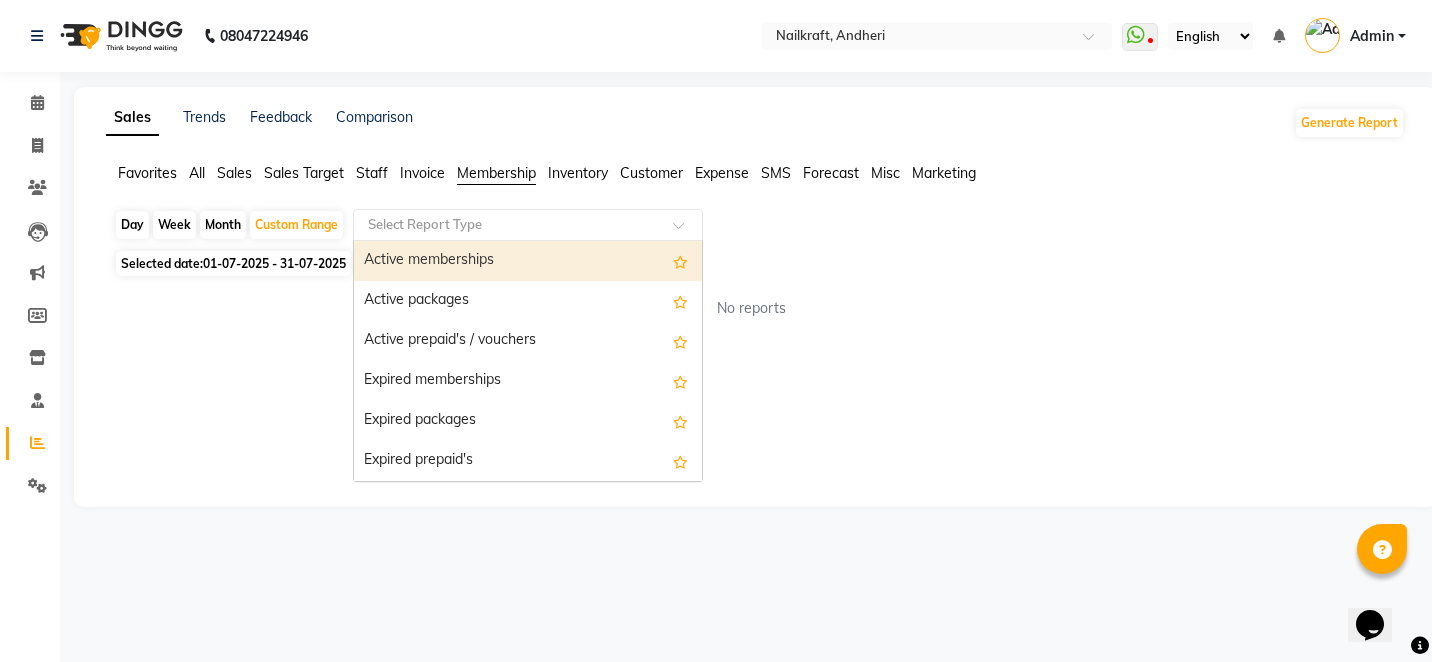 click on "Staff" 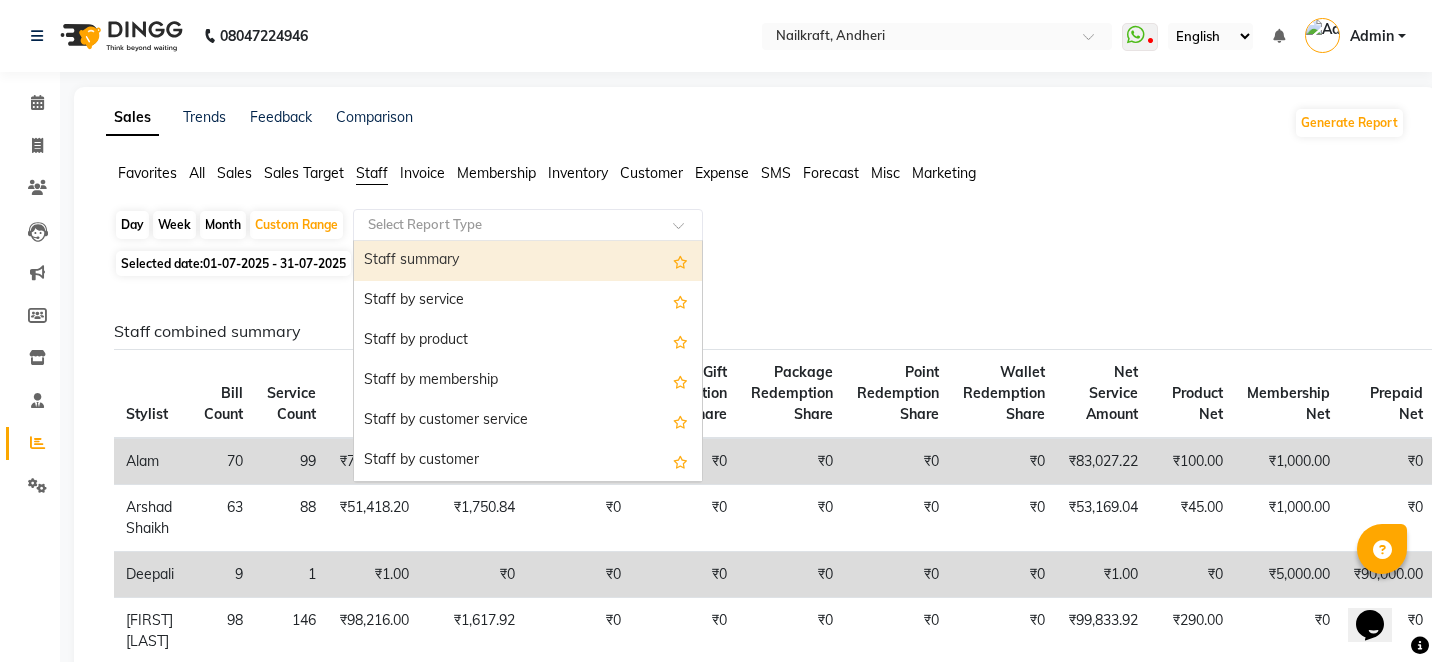 click 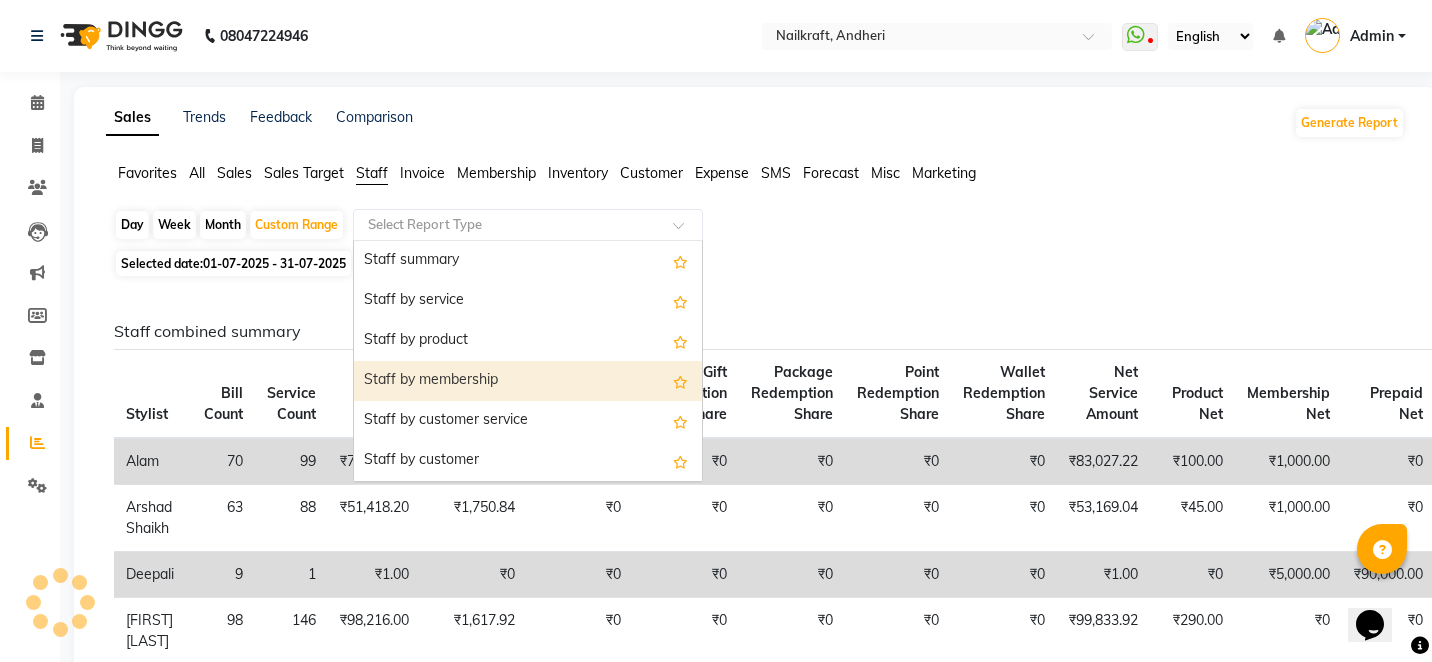 click on "Staff by membership" at bounding box center (528, 381) 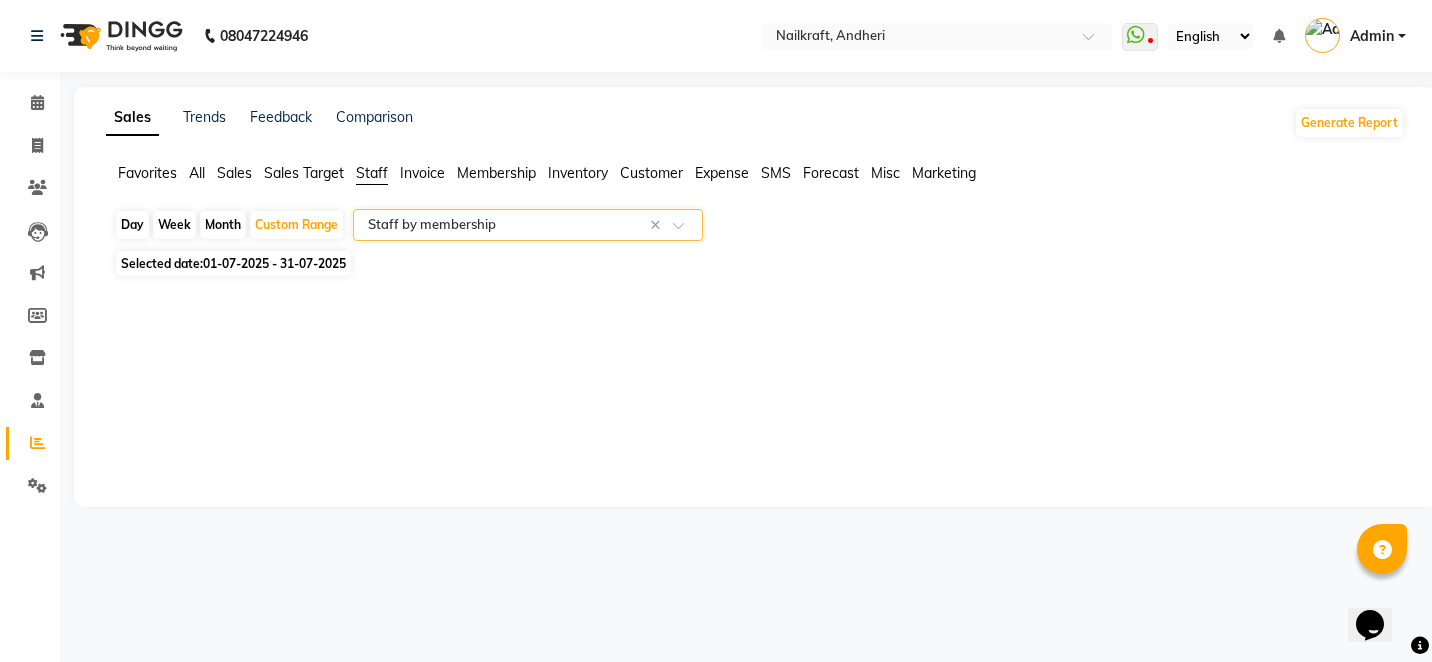 select on "full_report" 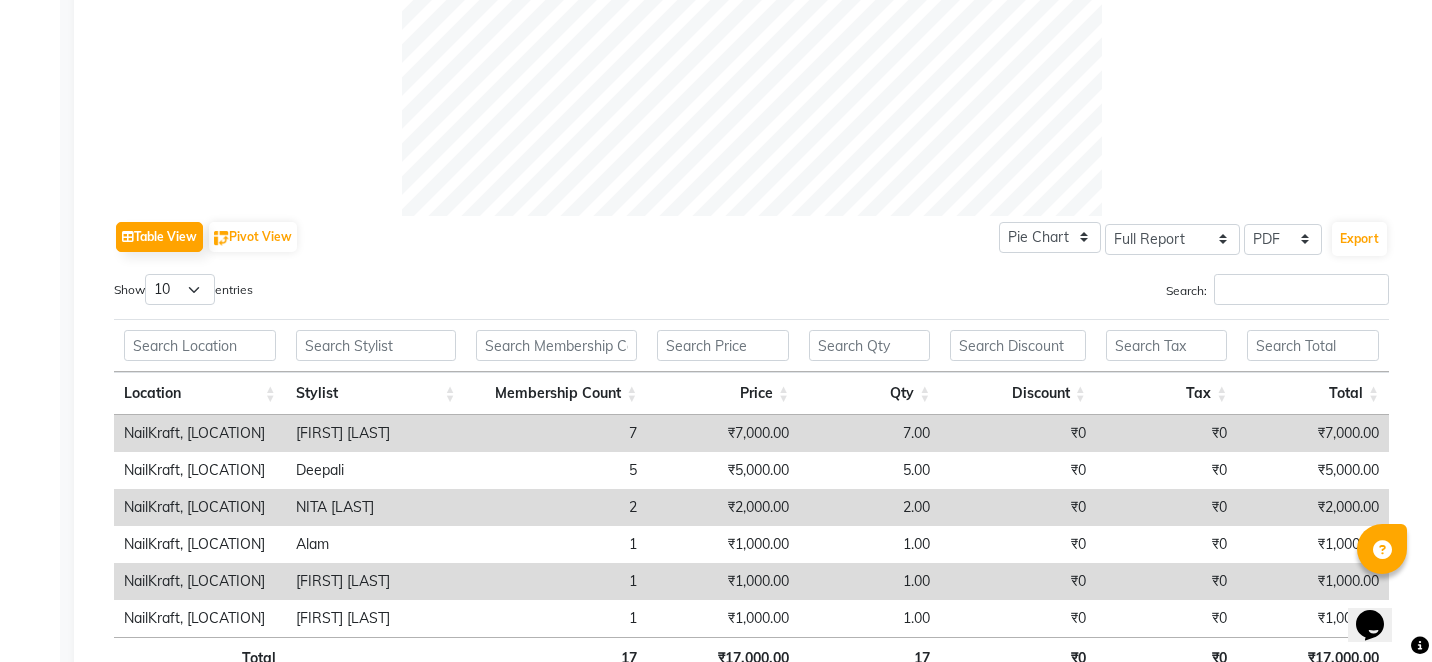 scroll, scrollTop: 840, scrollLeft: 0, axis: vertical 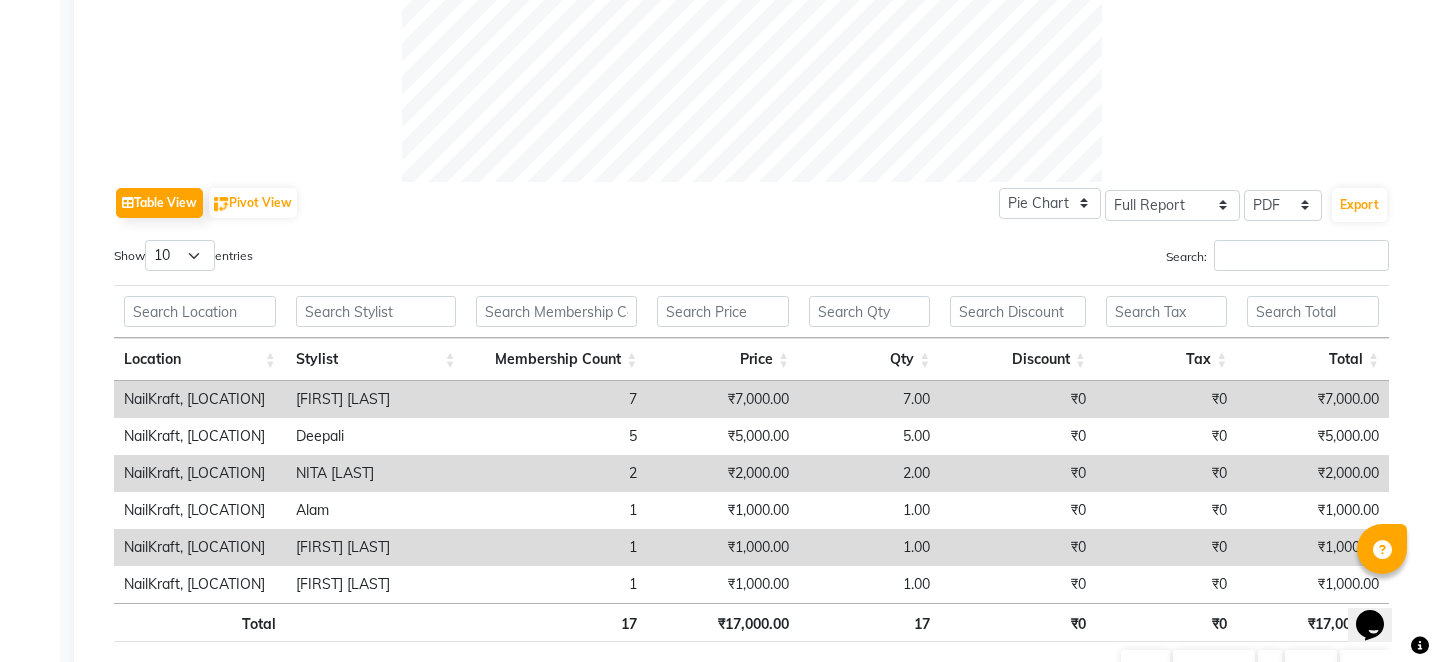 click on "Table View   Pivot View  Pie Chart Bar Chart Select Full Report Filtered Report Select CSV PDF  Export  Show  10 25 50 100  entries Search: Location Stylist Membership Count Price Qty Discount Tax Total Location Stylist Membership Count Price Qty Discount Tax Total Total 17 ₹17,000.00 17 ₹0 ₹0 ₹17,000.00 NailKraft, [LOCATION] [FIRST] [LAST] 7 ₹7,000.00 7.00 ₹0 ₹0 ₹7,000.00 NailKraft, [LOCATION] Deepali 5 ₹5,000.00 5.00 ₹0 ₹0 ₹5,000.00 NailKraft, [LOCATION] NITA  [LAST]  2 ₹2,000.00 2.00 ₹0 ₹0 ₹2,000.00 NailKraft, [LOCATION] Alam 1 ₹1,000.00 1.00 ₹0 ₹0 ₹1,000.00 NailKraft, [LOCATION] Arshad shaikh 1 ₹1,000.00 1.00 ₹0 ₹0 ₹1,000.00 NailKraft, [LOCATION] Vaishali Vinod Yadav 1 ₹1,000.00 1.00 ₹0 ₹0 ₹1,000.00 Total 17 ₹17,000.00 17 ₹0 ₹0 ₹17,000.00 Showing 1 to 6 of 6 entries First Previous 1 Next Last" 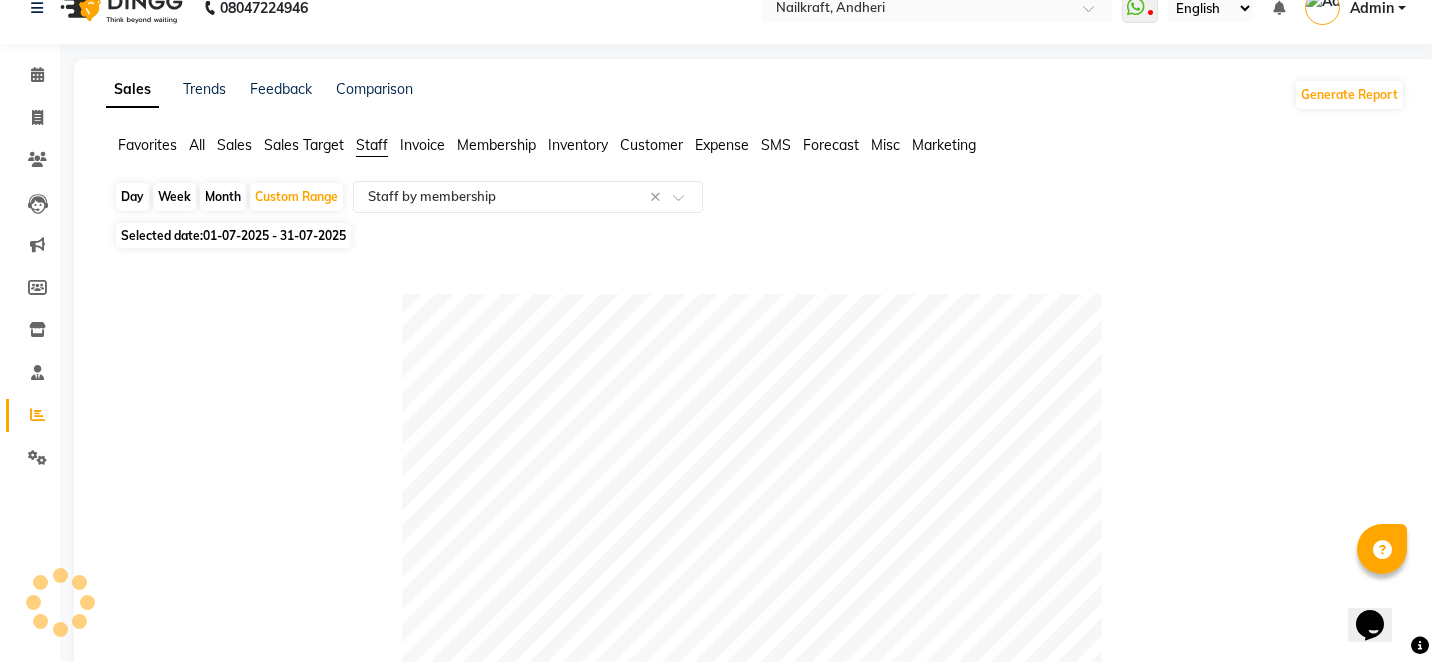 scroll, scrollTop: 0, scrollLeft: 0, axis: both 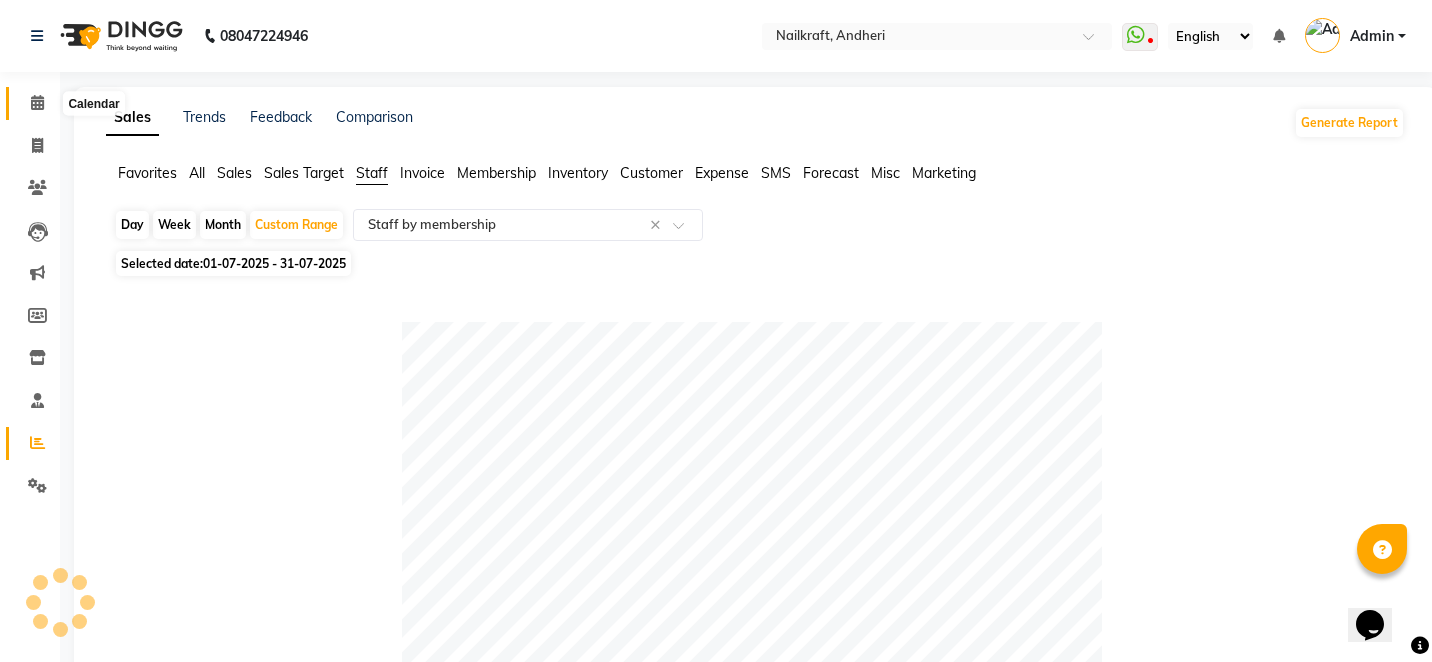 click 